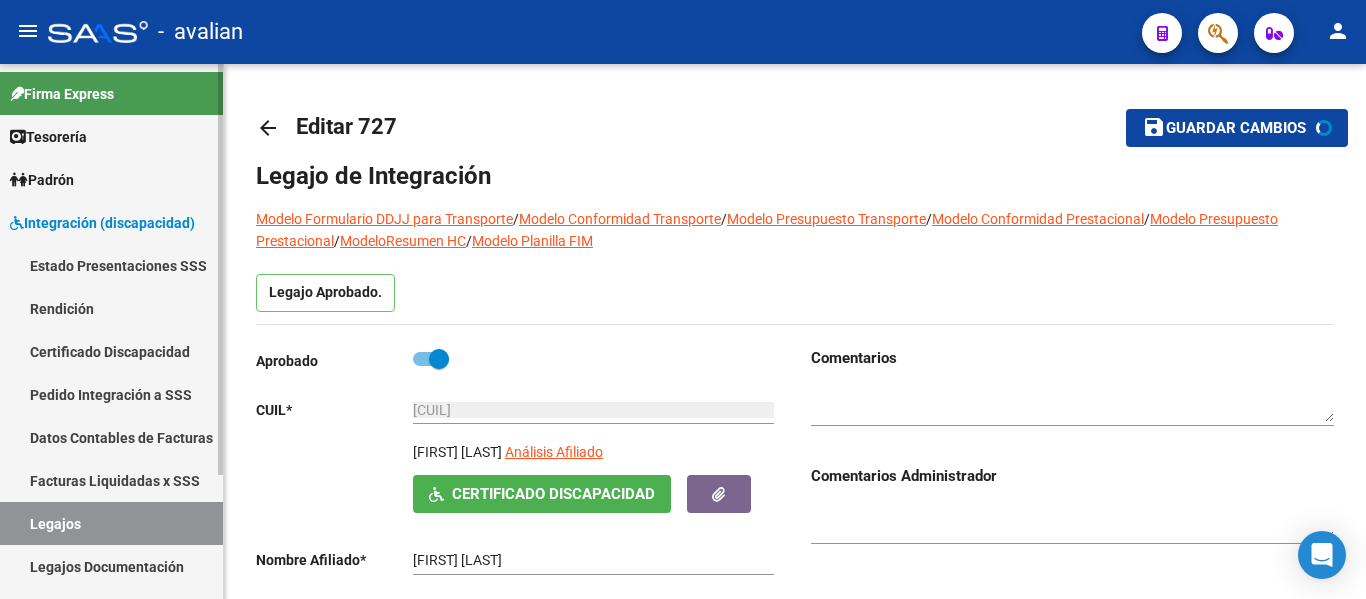 scroll, scrollTop: 0, scrollLeft: 0, axis: both 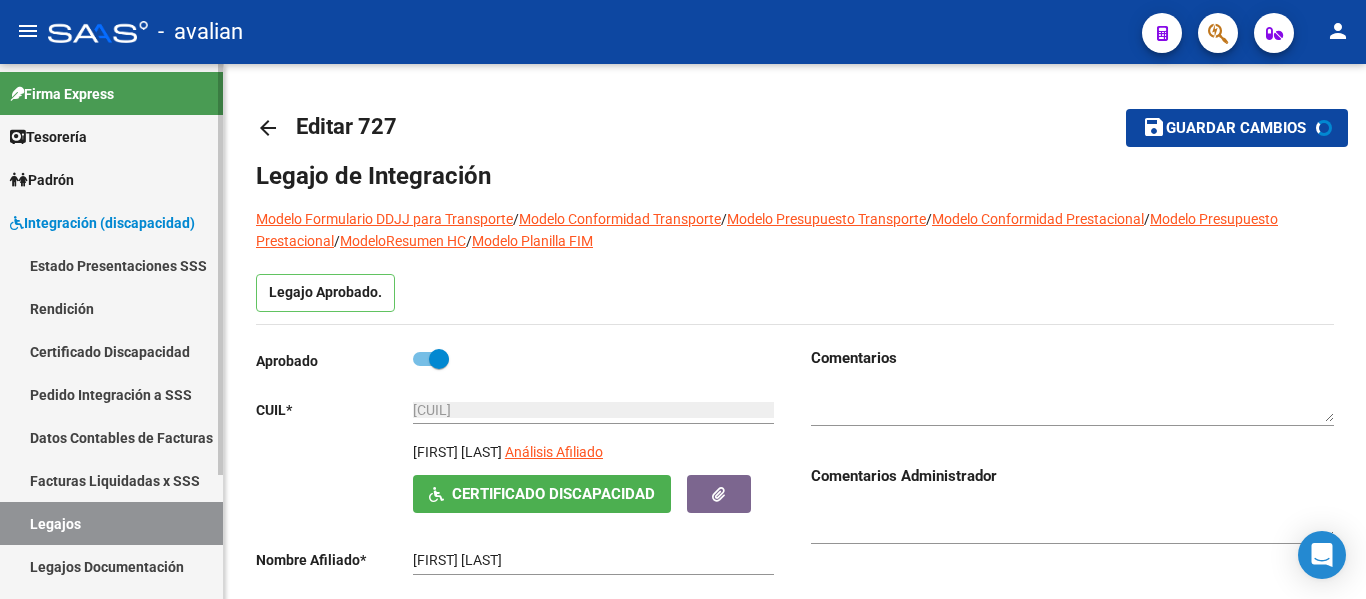 click on "Certificado Discapacidad" at bounding box center (111, 351) 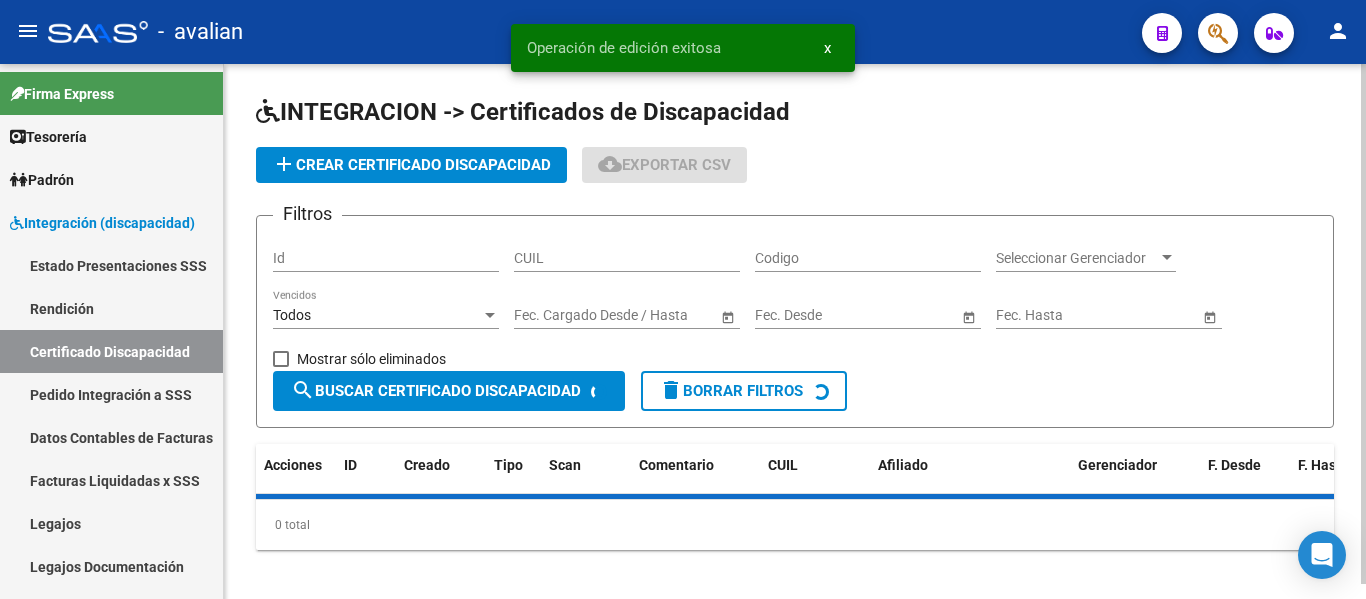 click on "CUIL" at bounding box center [627, 258] 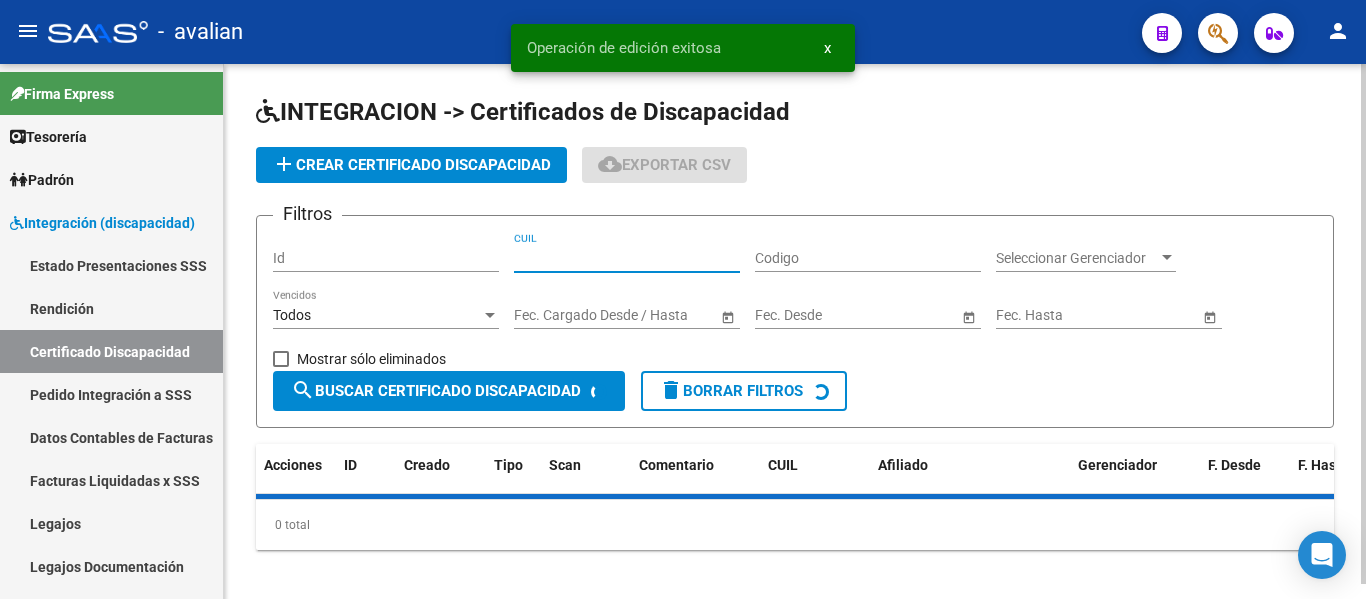 paste on "[CUIL]" 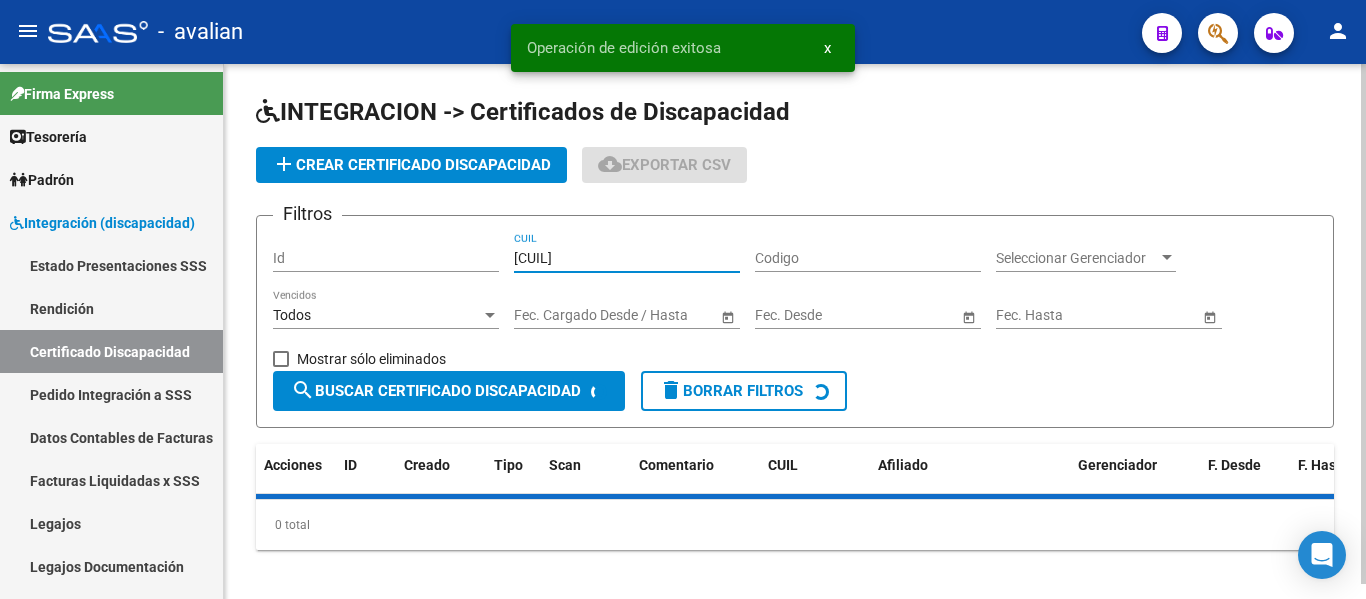 type on "[CUIL]" 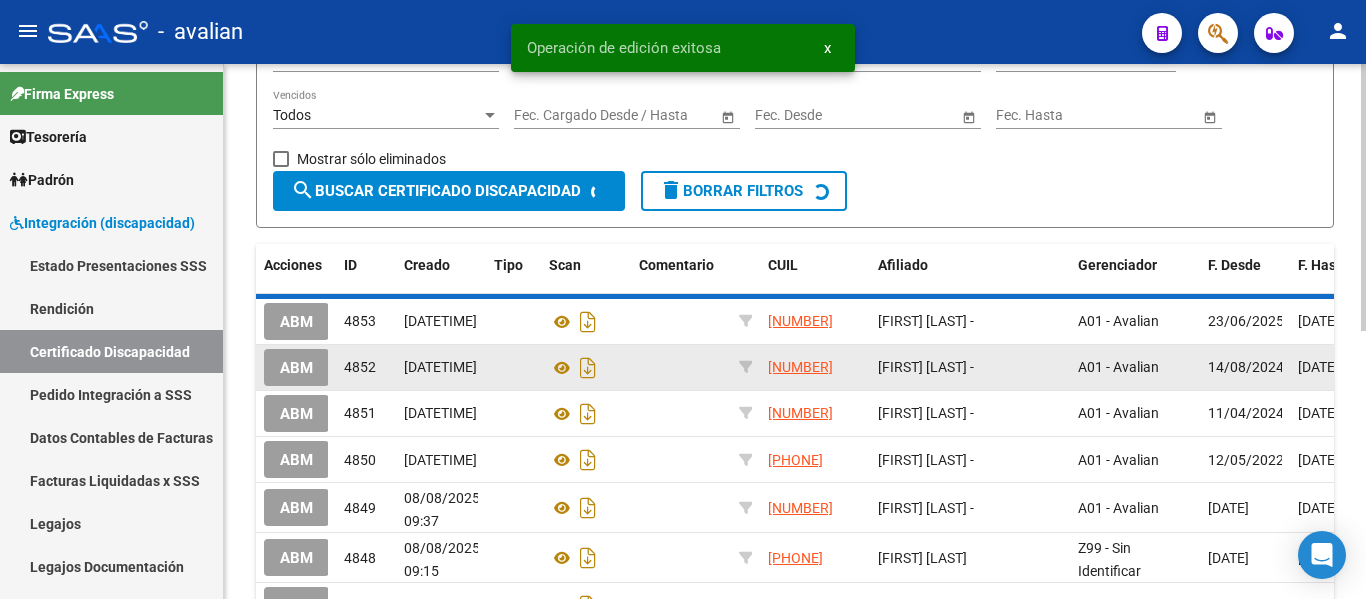 scroll, scrollTop: 82, scrollLeft: 0, axis: vertical 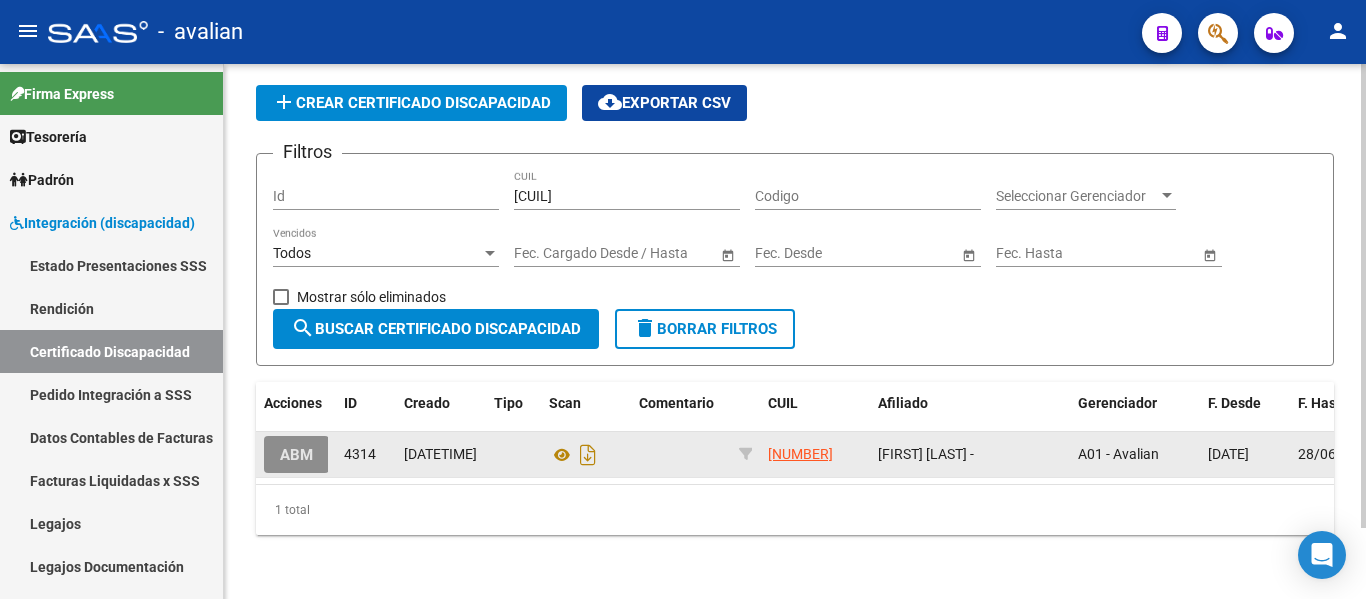 click on "ABM" 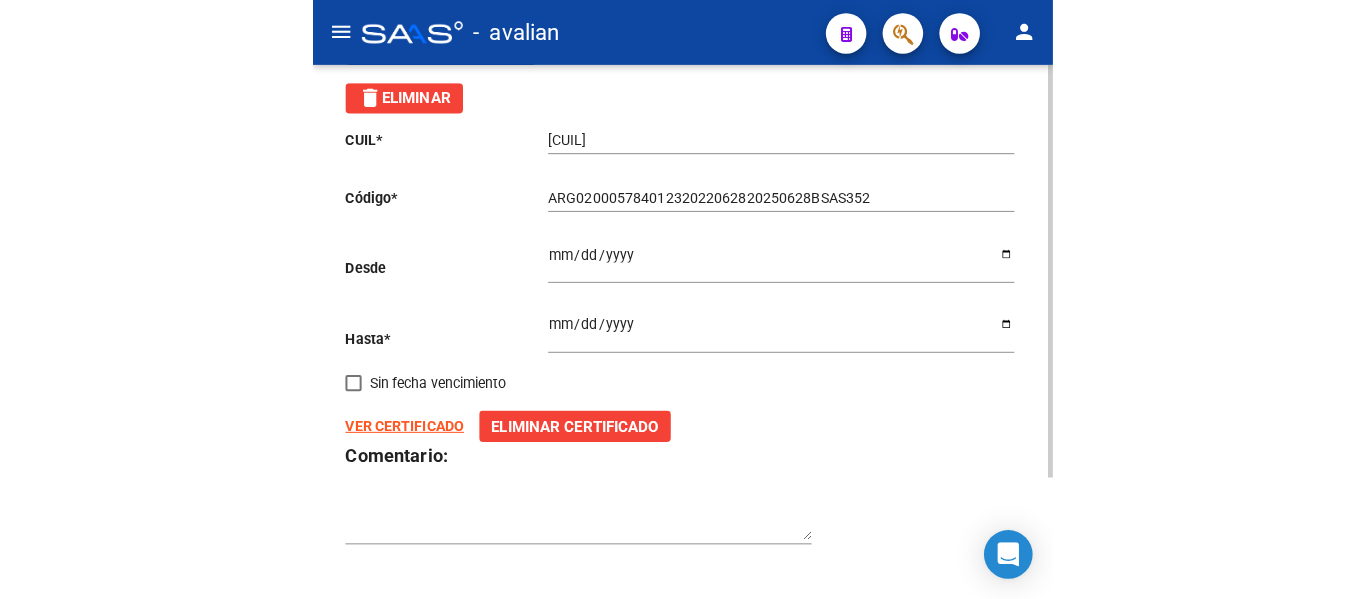 scroll, scrollTop: 155, scrollLeft: 0, axis: vertical 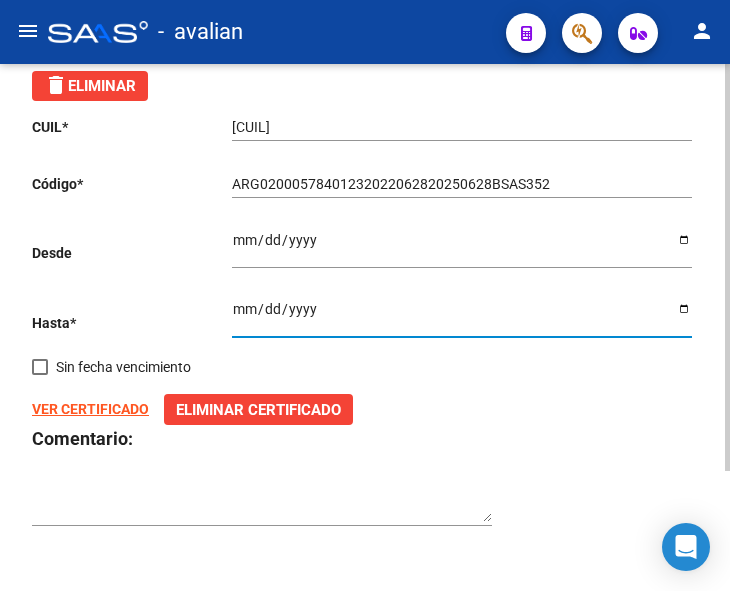 click on "[DATE]" at bounding box center (462, 316) 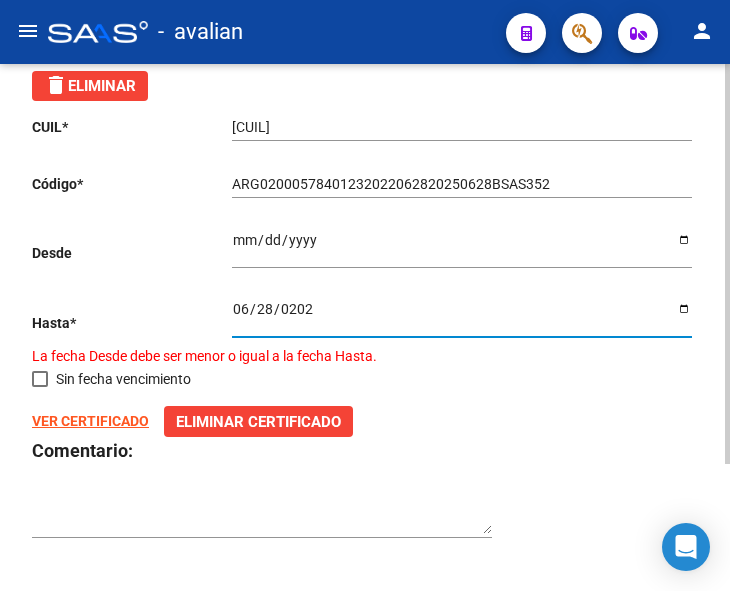 type on "[DATE]" 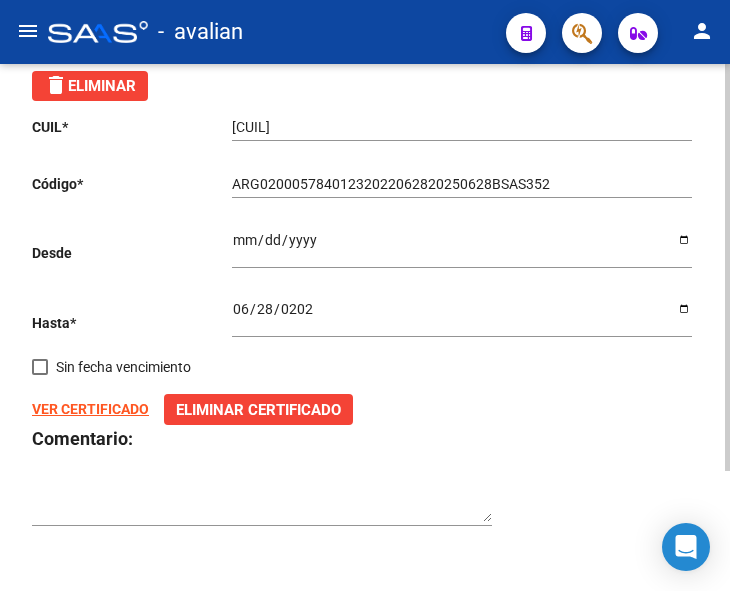click on "VER CERTIFICADO" 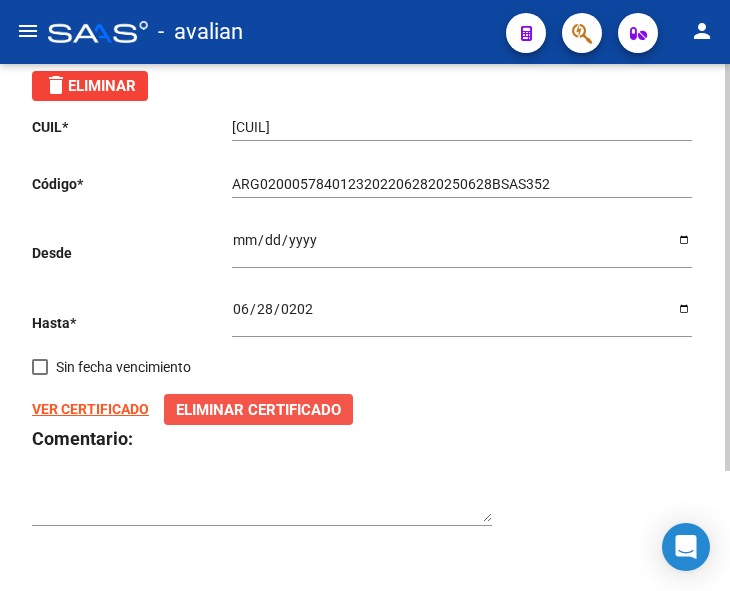 click on "Eliminar Certificado" 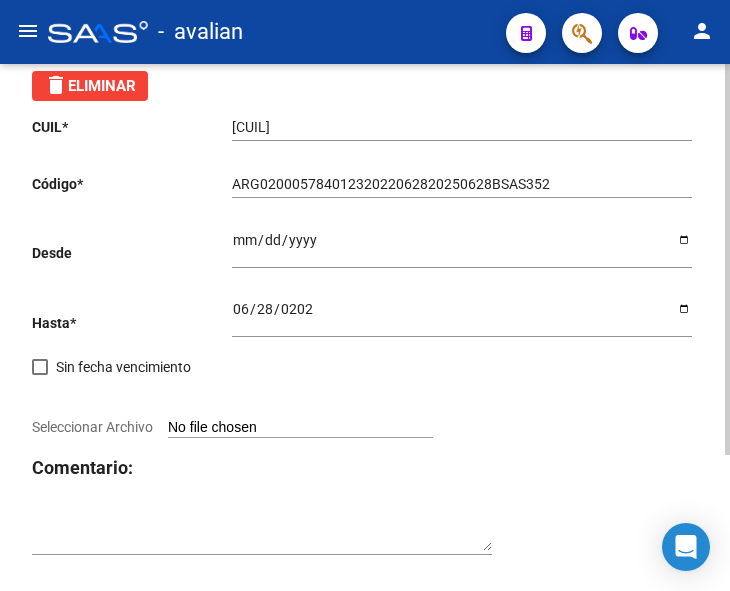 click on "Seleccionar Archivo" at bounding box center [300, 428] 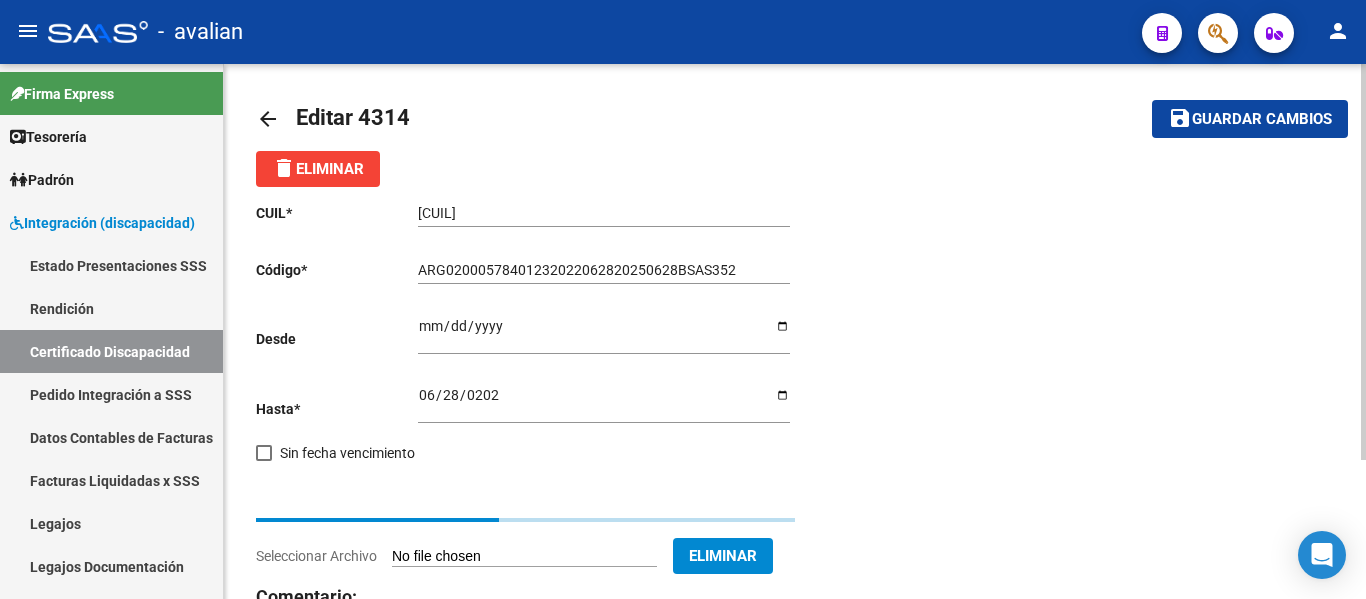 scroll, scrollTop: 0, scrollLeft: 0, axis: both 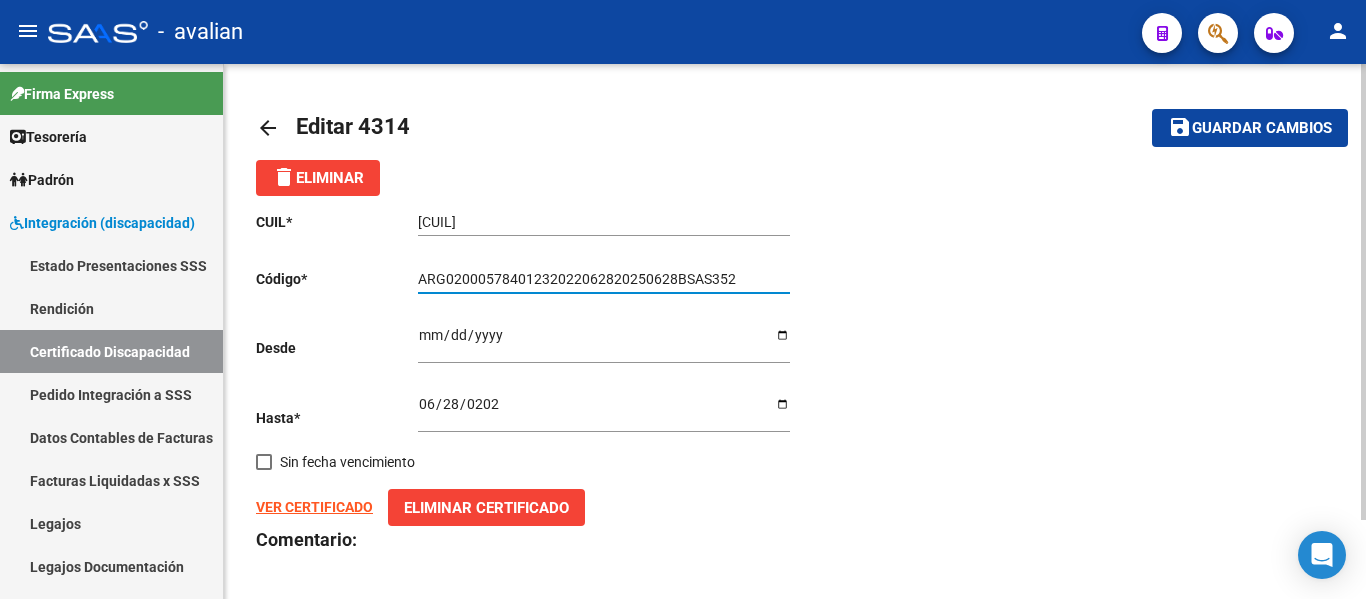 drag, startPoint x: 715, startPoint y: 277, endPoint x: 409, endPoint y: 277, distance: 306 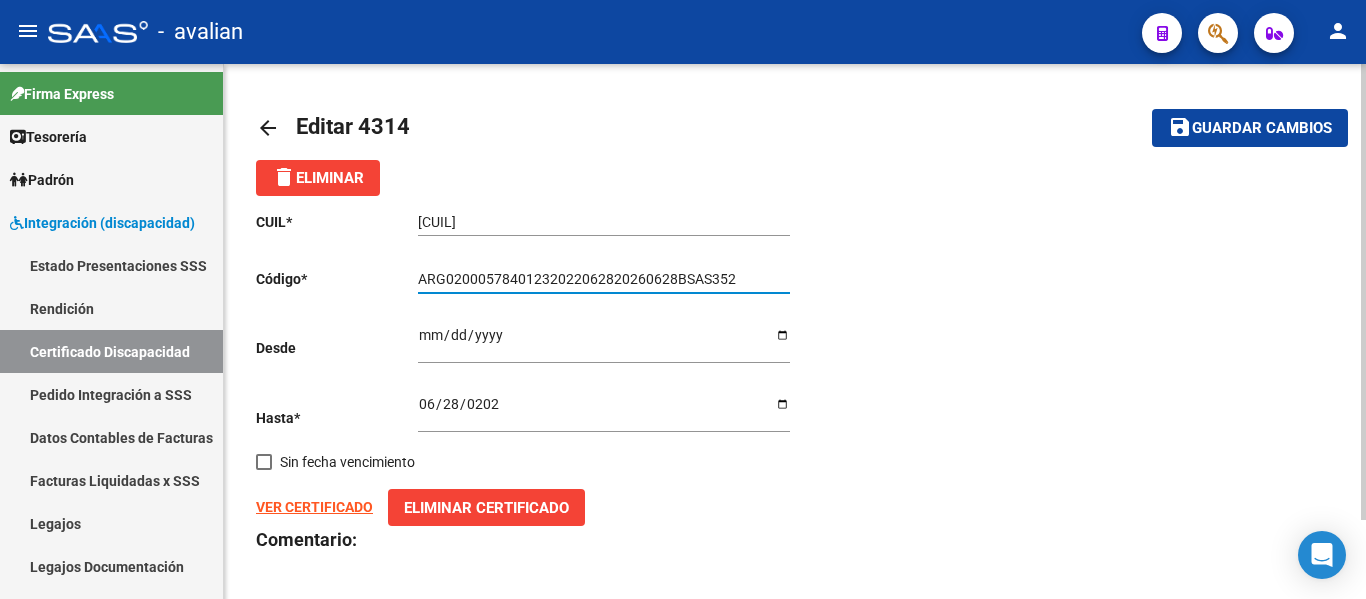 type on "ARG02000578401232022062820260628BSAS352" 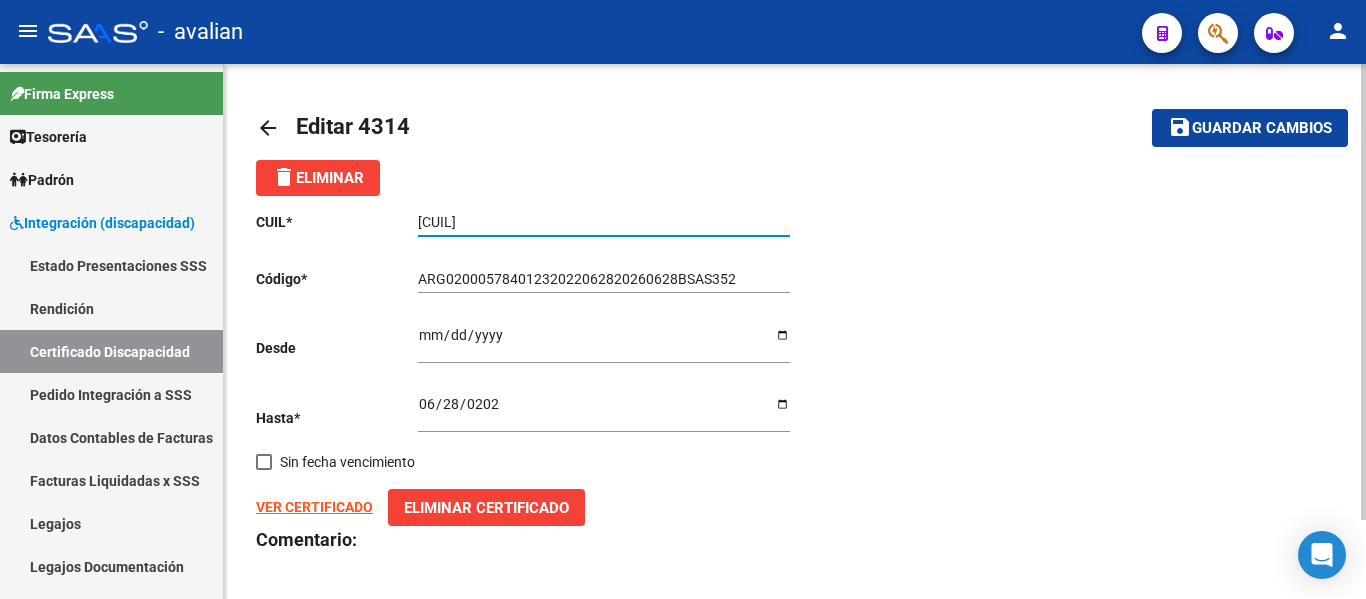 drag, startPoint x: 516, startPoint y: 223, endPoint x: 366, endPoint y: 227, distance: 150.05333 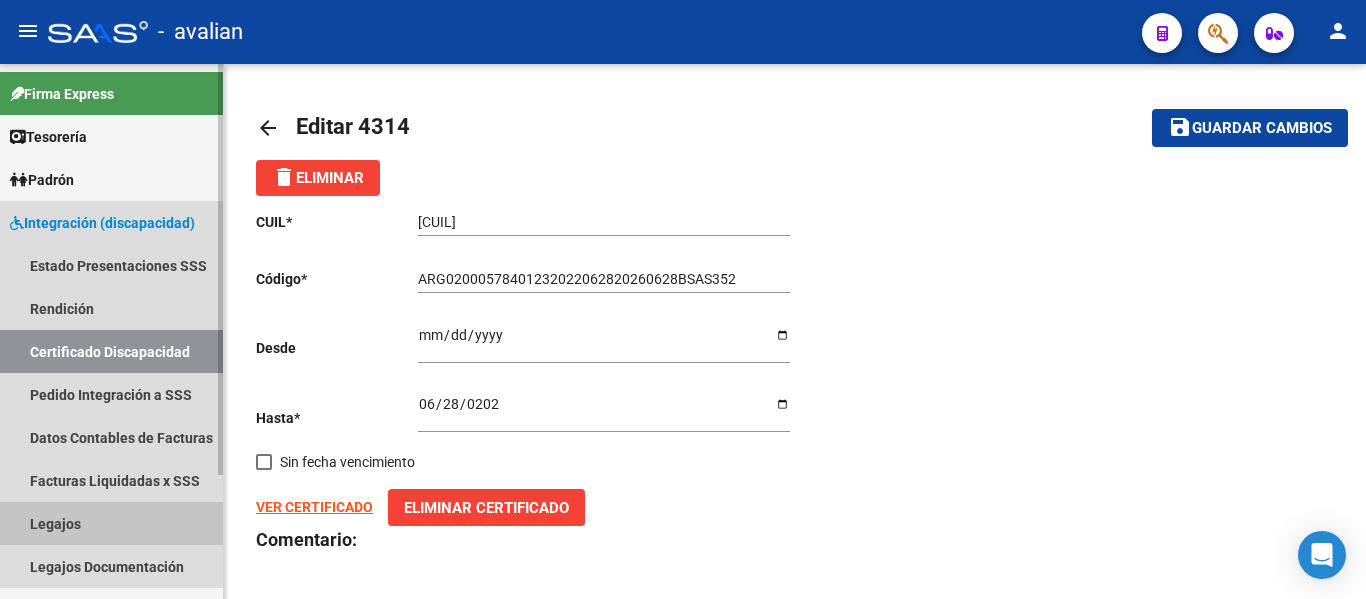 click on "Legajos" at bounding box center (111, 523) 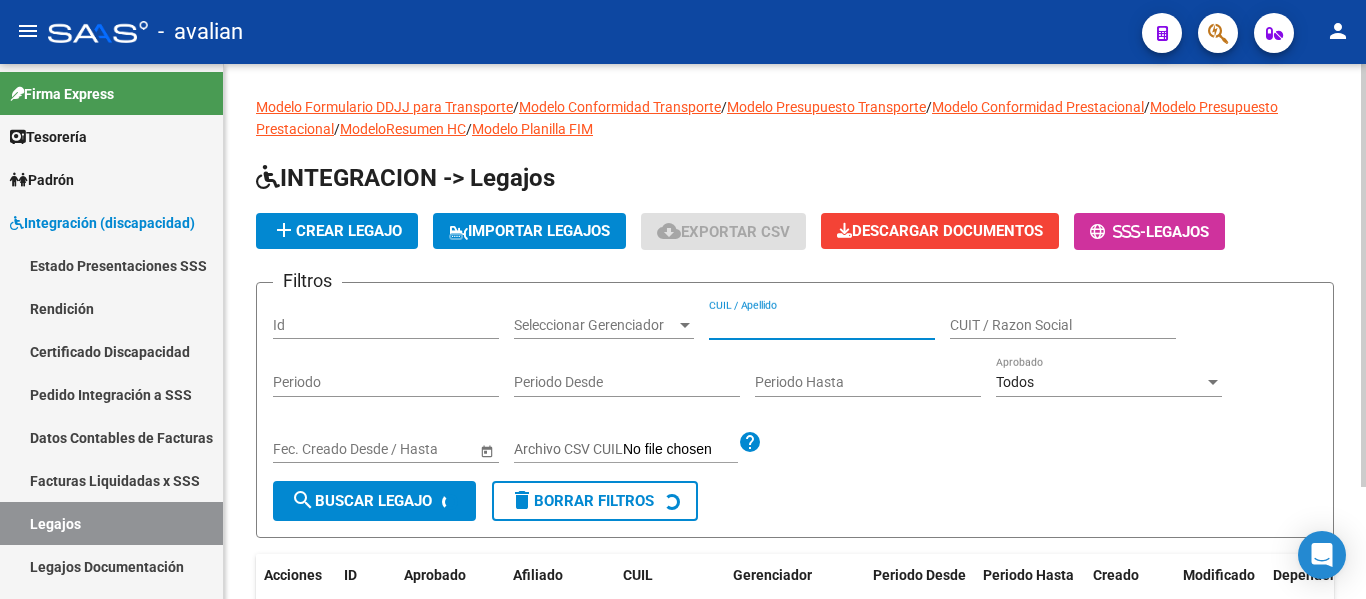 click on "CUIL / Apellido" at bounding box center (822, 325) 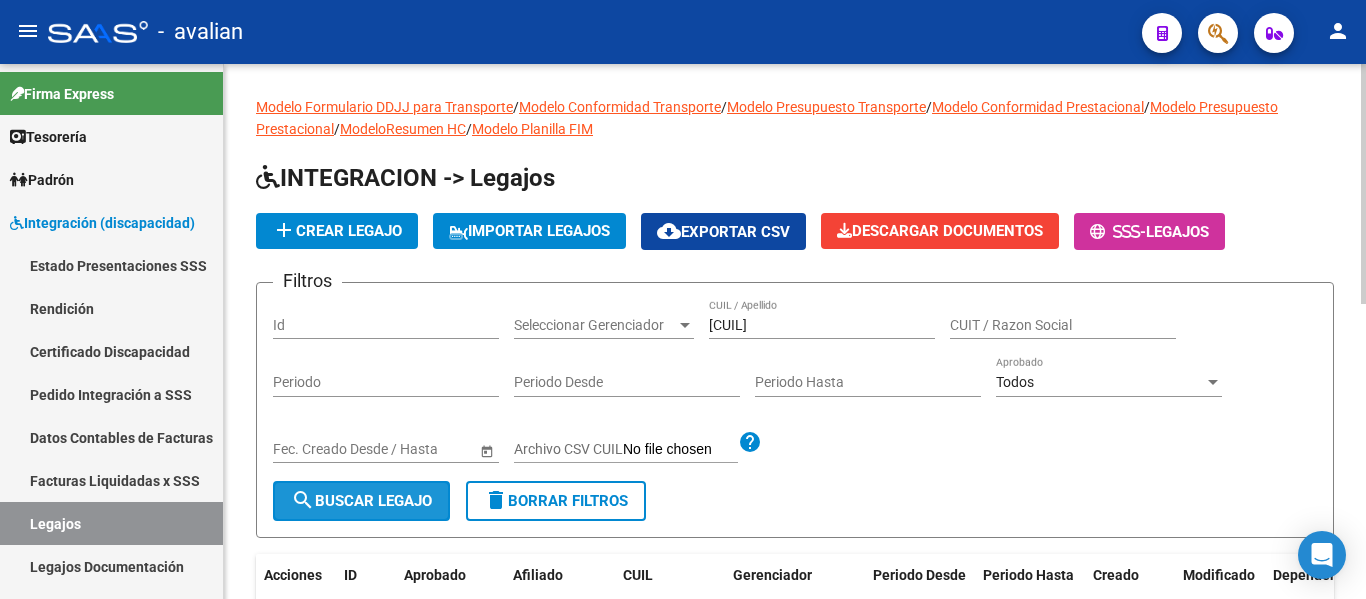 click on "search  Buscar Legajo" 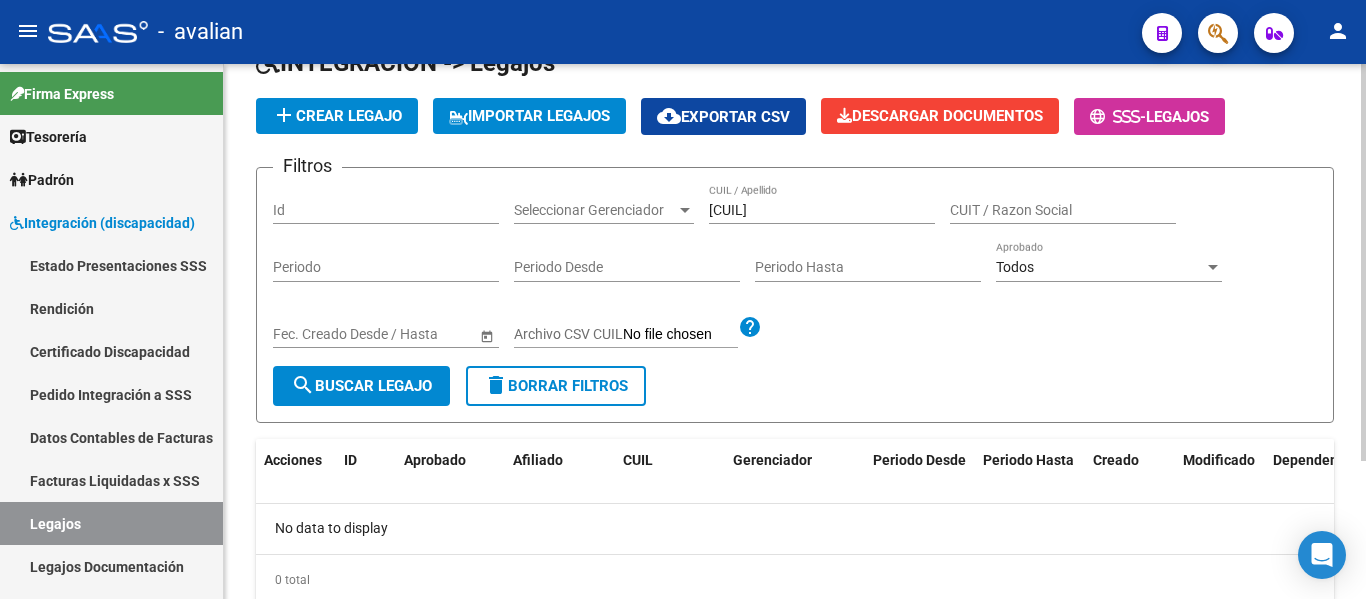 scroll, scrollTop: 86, scrollLeft: 0, axis: vertical 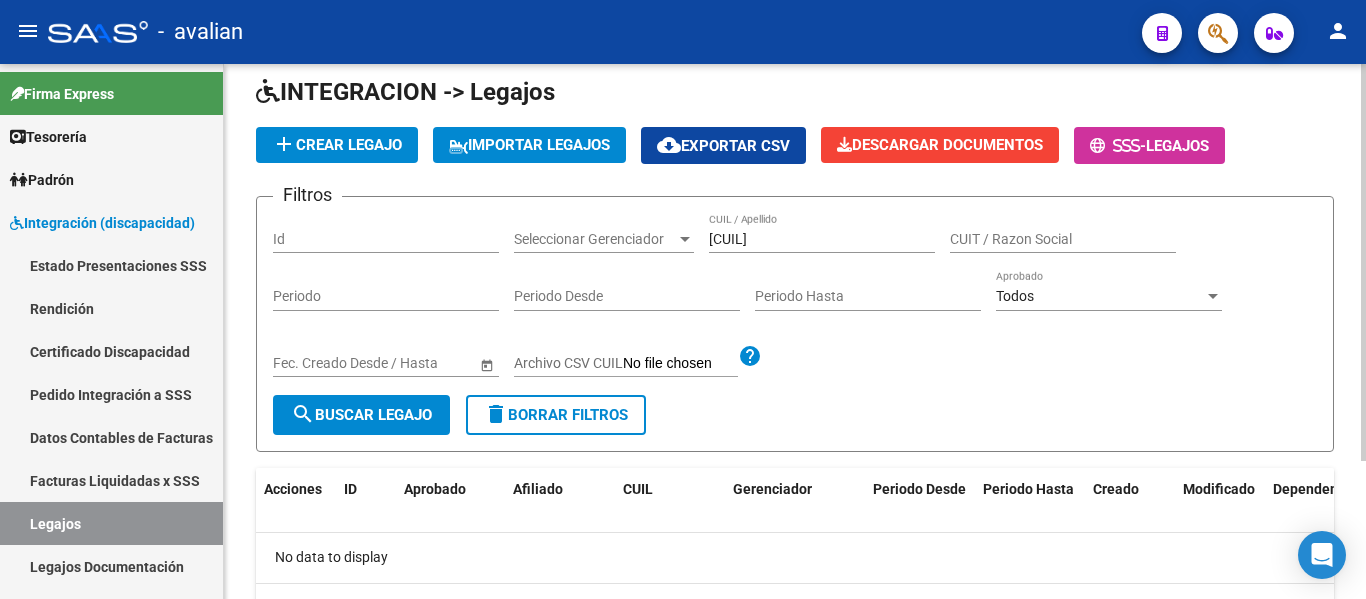 click on "[CUIL]" at bounding box center (822, 239) 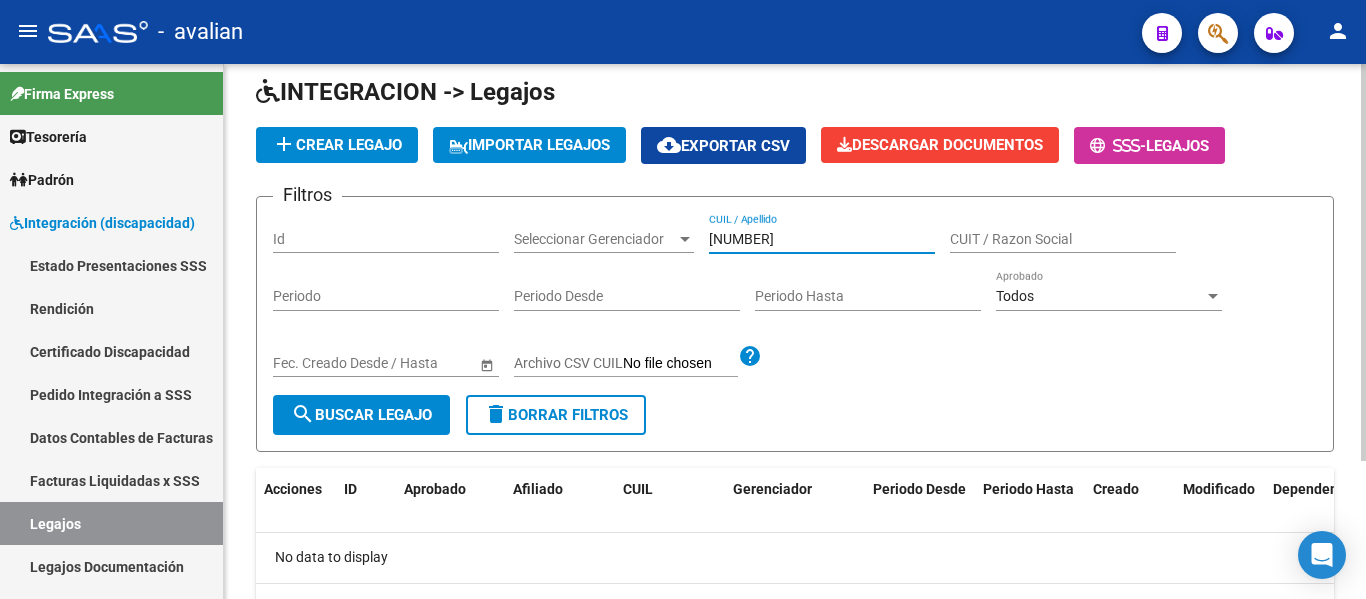type on "[NUMBER]" 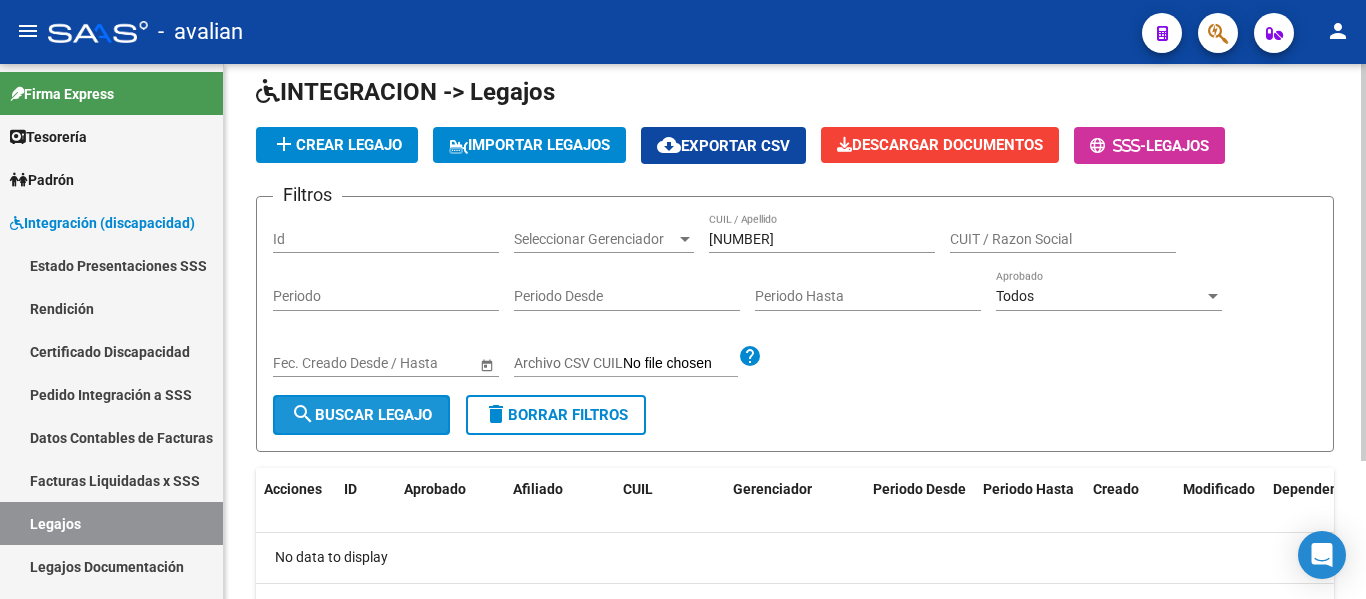 click on "search  Buscar Legajo" 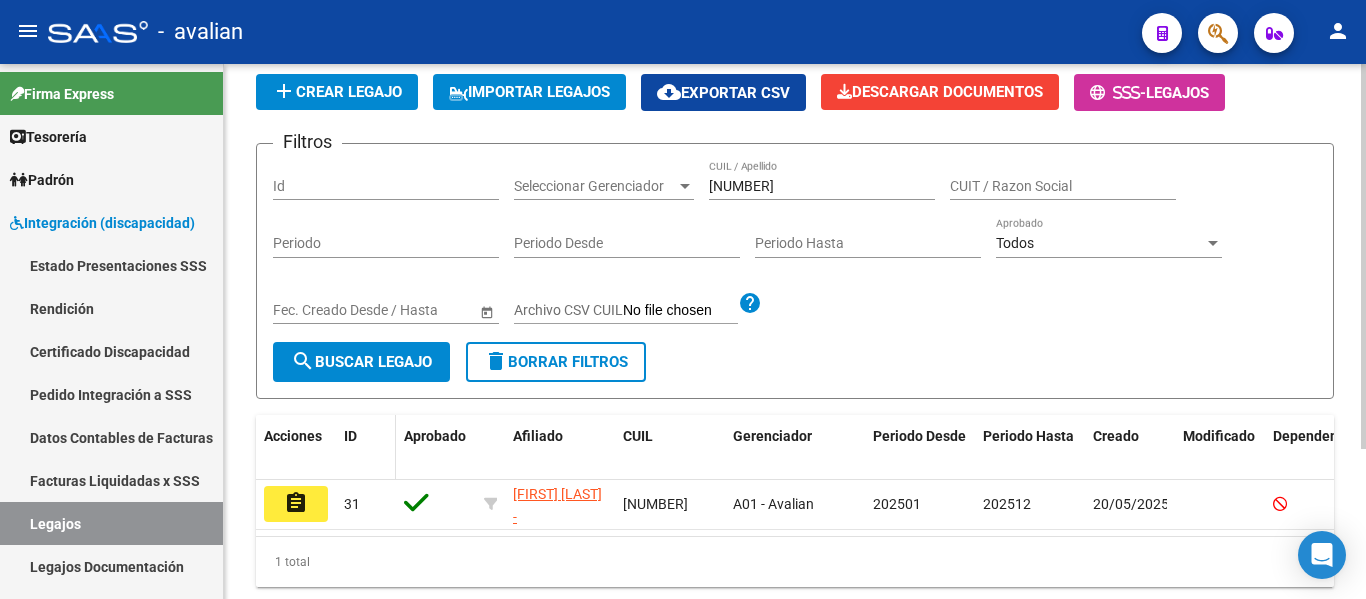 scroll, scrollTop: 186, scrollLeft: 0, axis: vertical 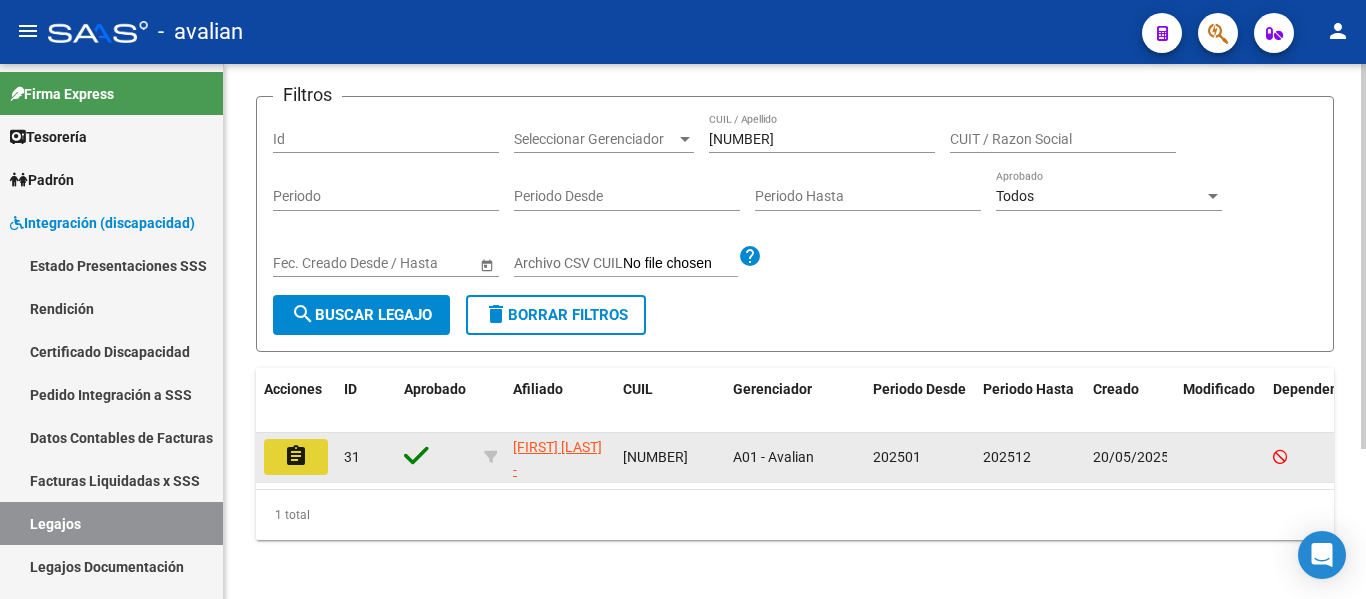 click on "assignment" 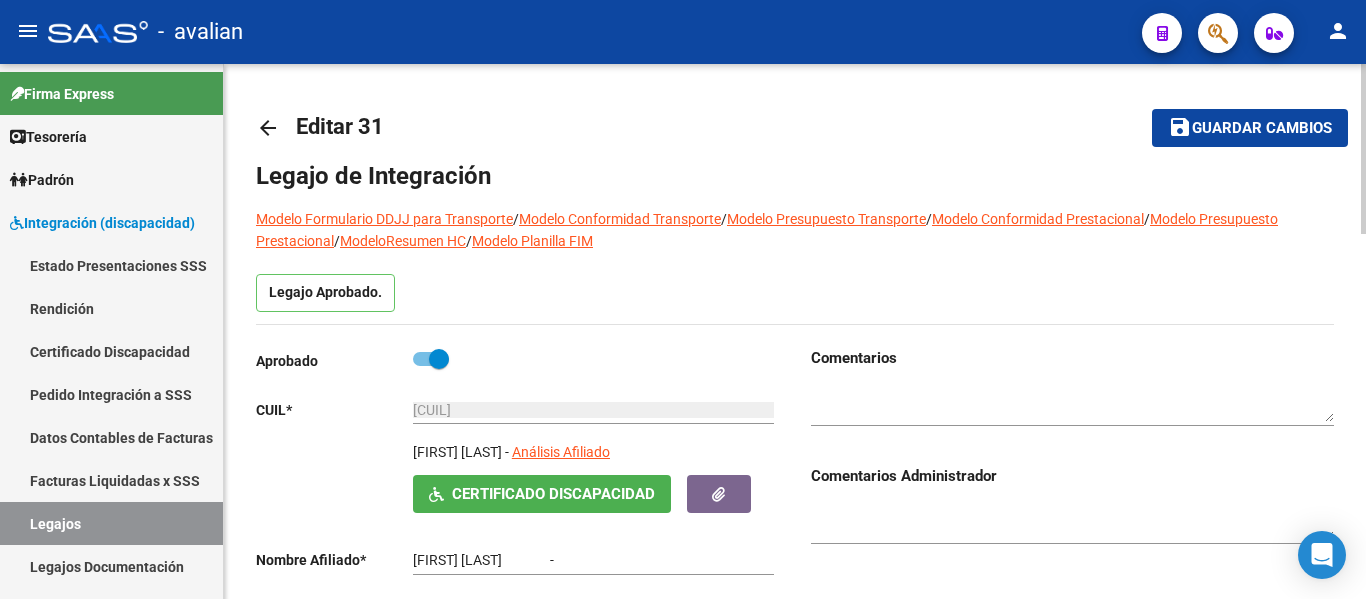 type on "[FIRST] [LAST]" 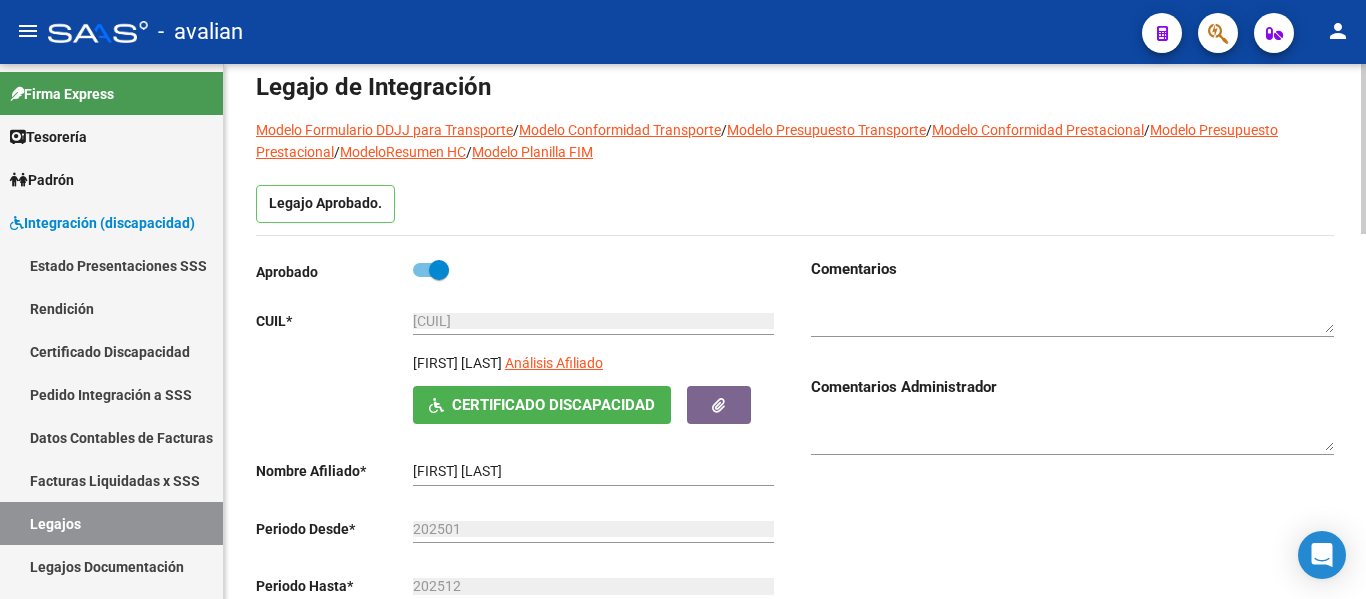 scroll, scrollTop: 0, scrollLeft: 0, axis: both 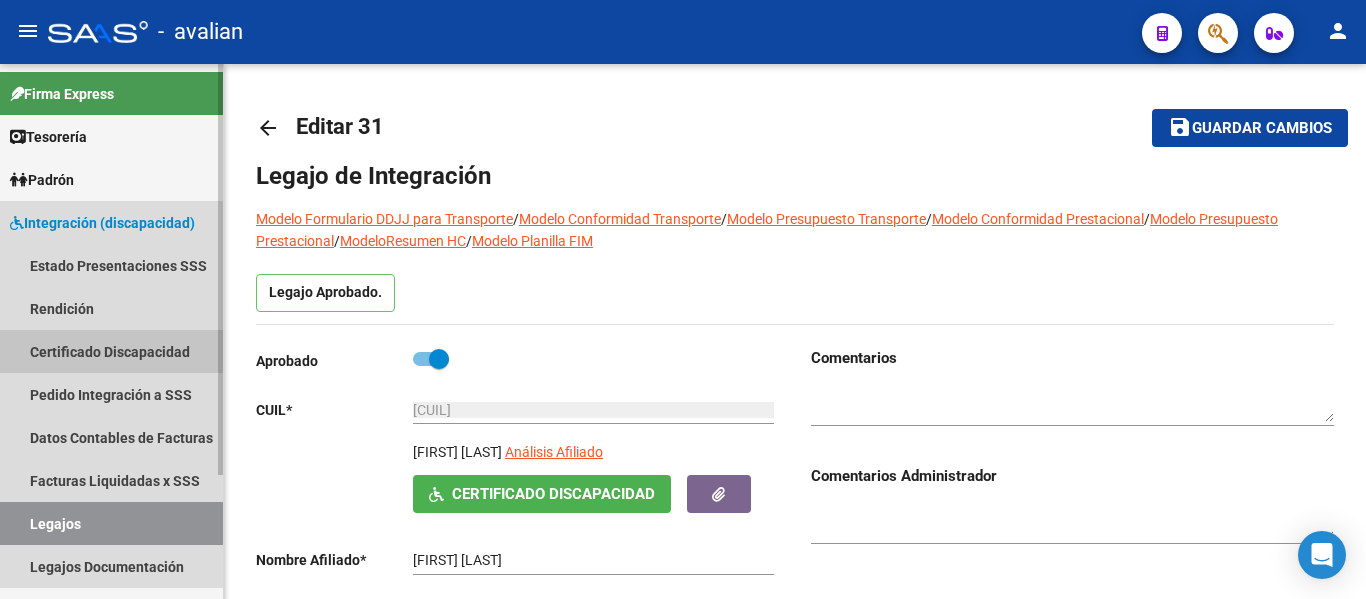 click on "Certificado Discapacidad" at bounding box center [111, 351] 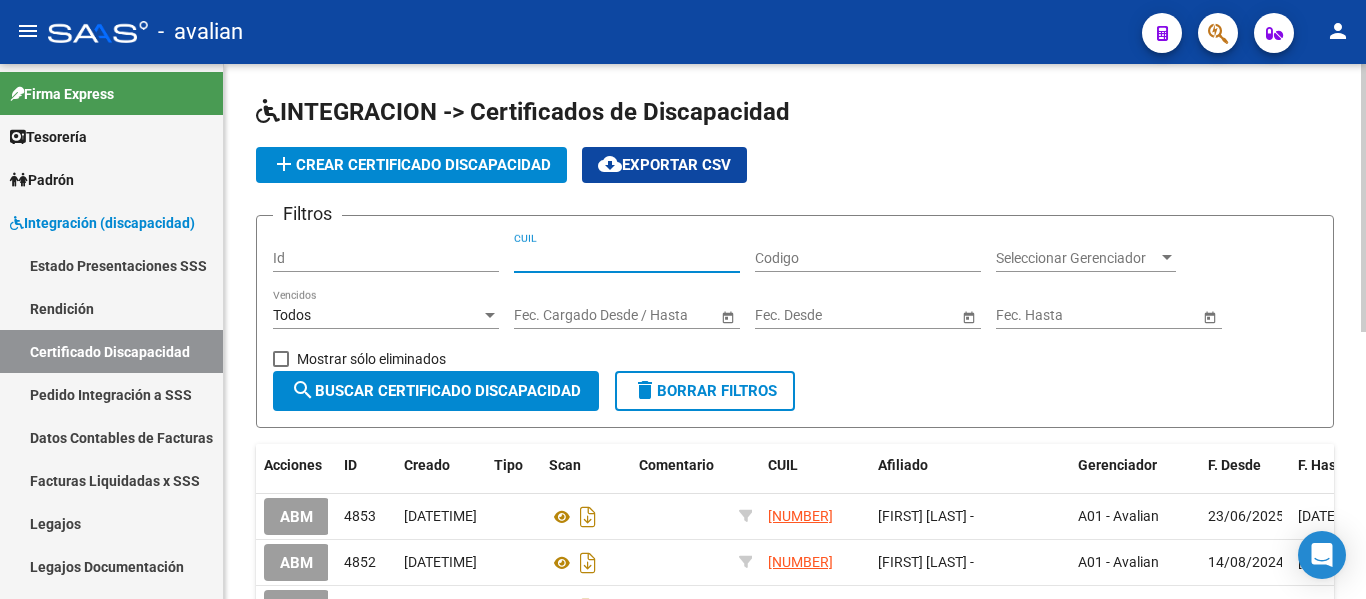 click on "CUIL" at bounding box center (627, 258) 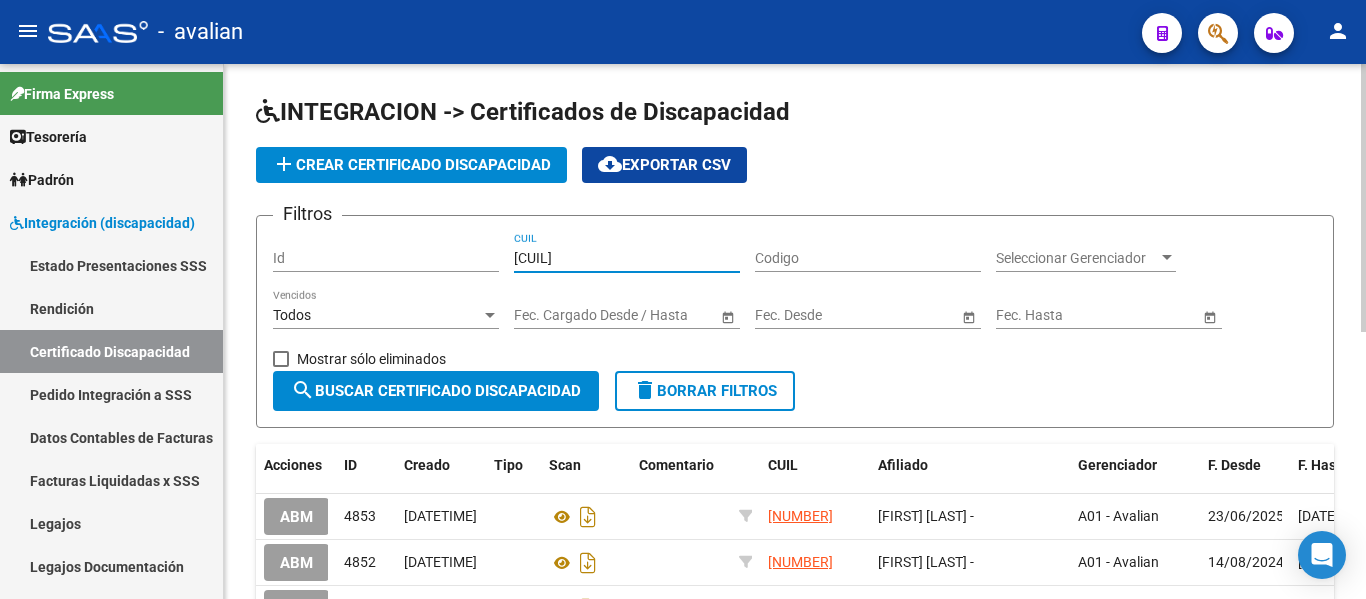 type on "[CUIL]" 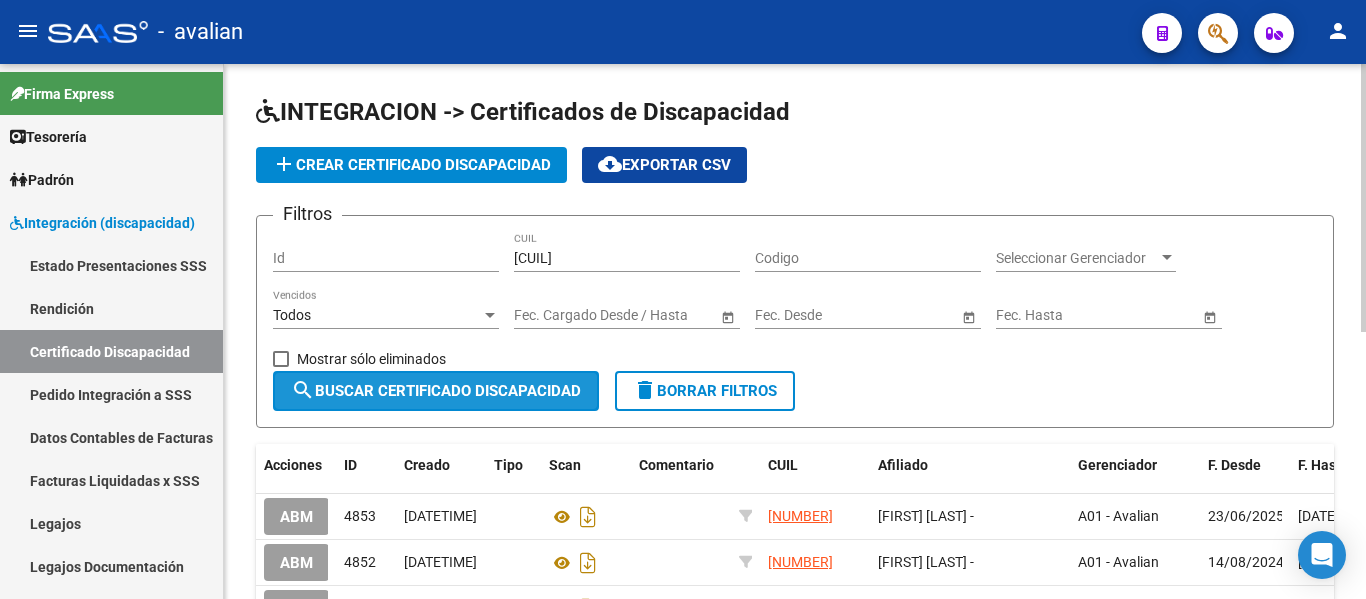 click on "search  Buscar Certificado Discapacidad" 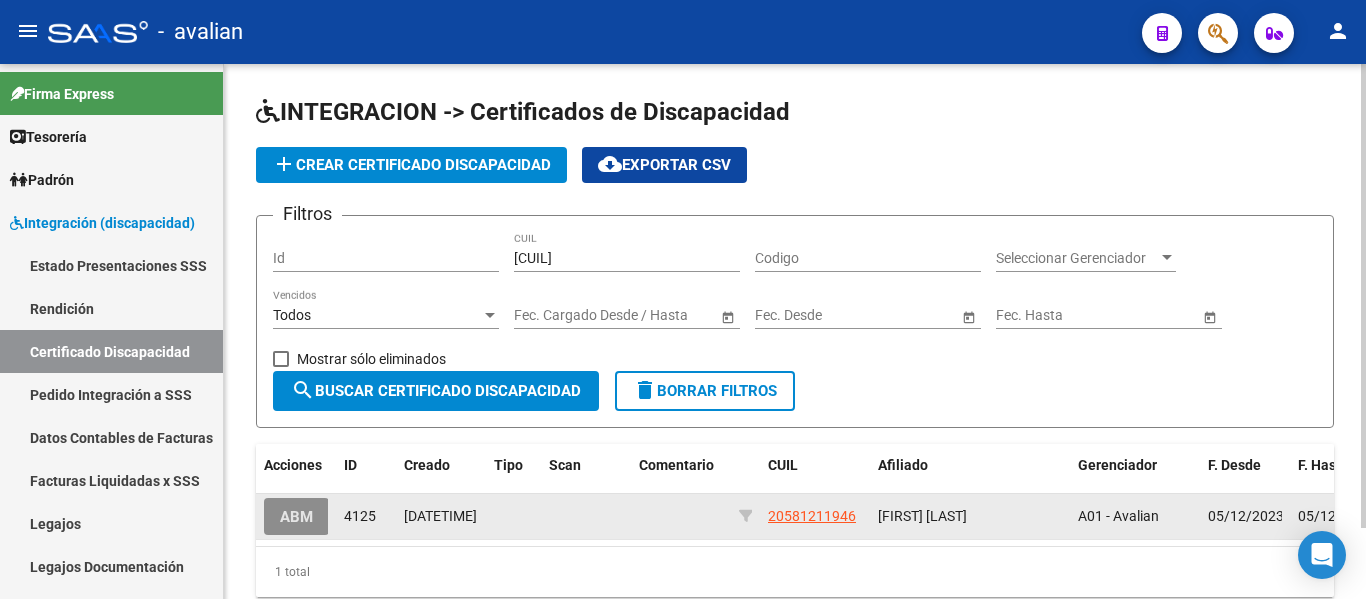 click on "ABM" 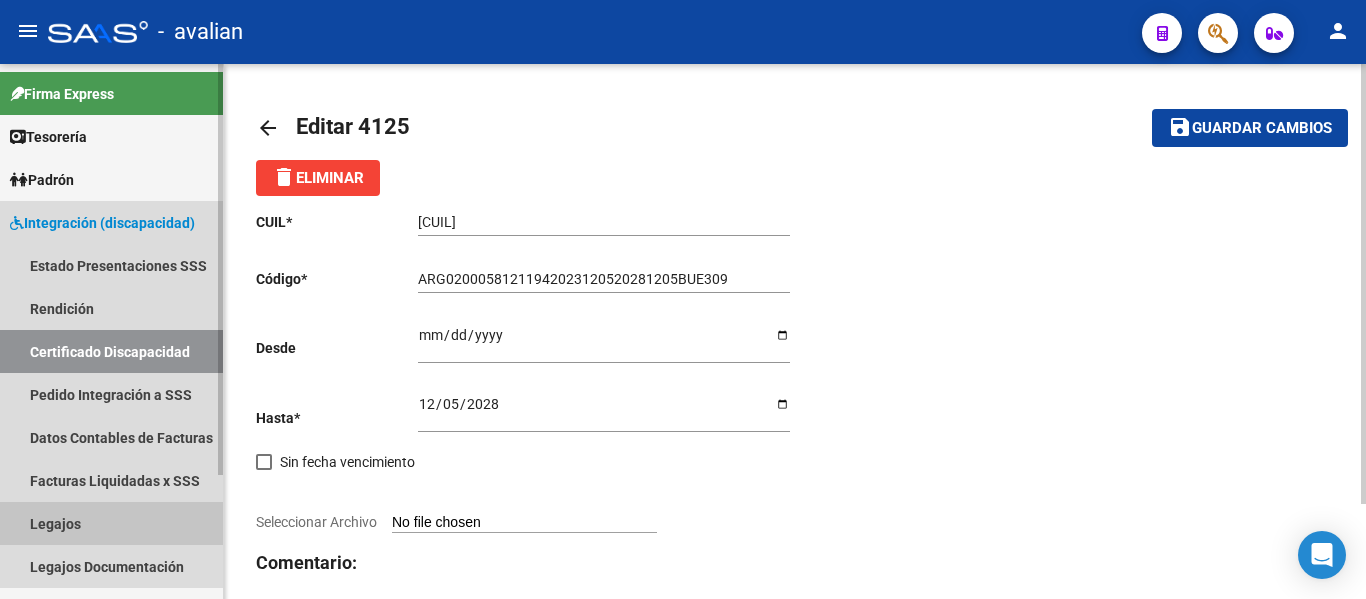 click on "Legajos" at bounding box center [111, 523] 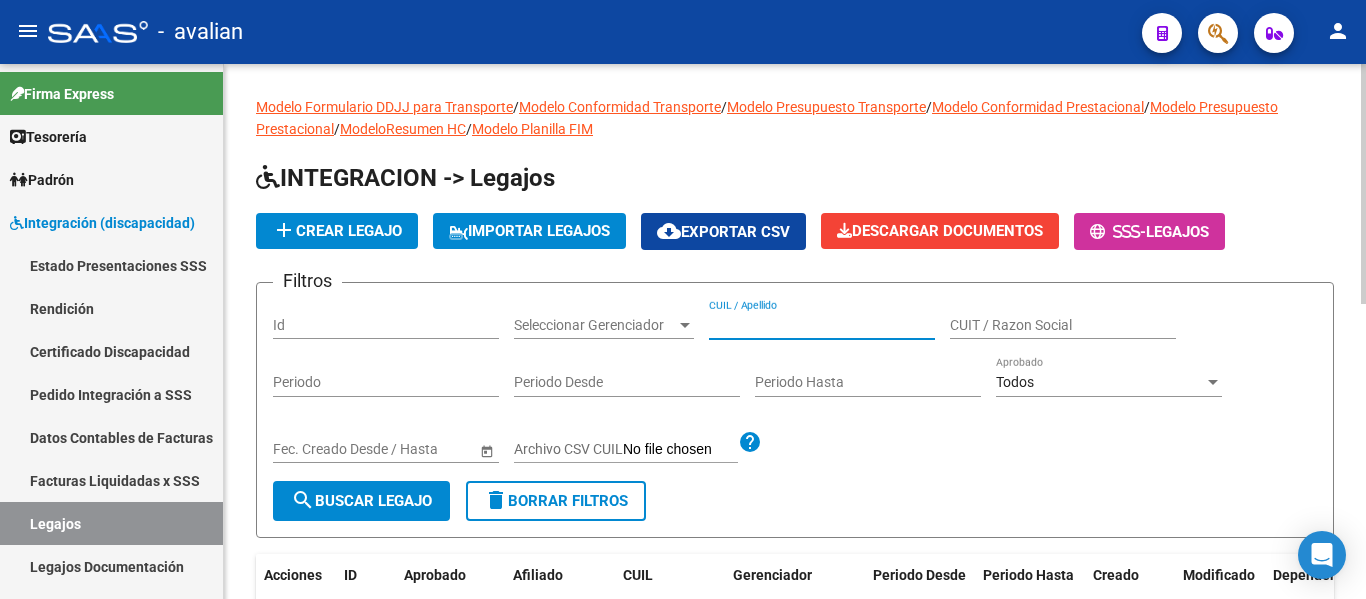 click on "CUIL / Apellido" at bounding box center (822, 325) 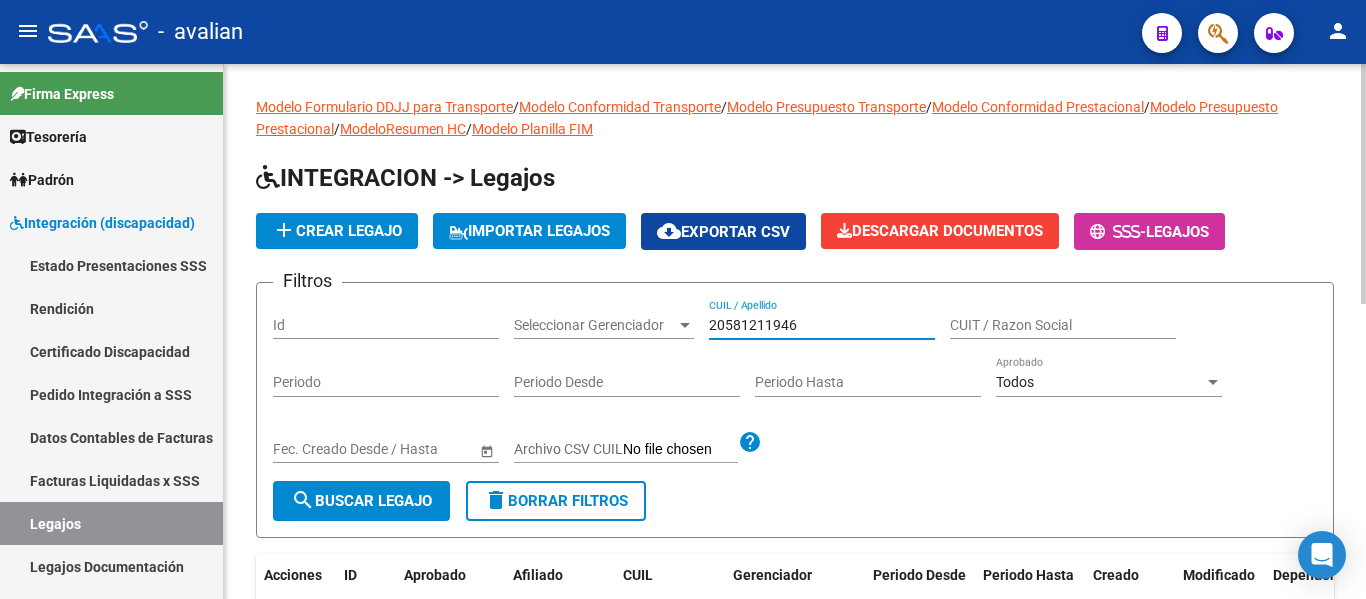 type on "20581211946" 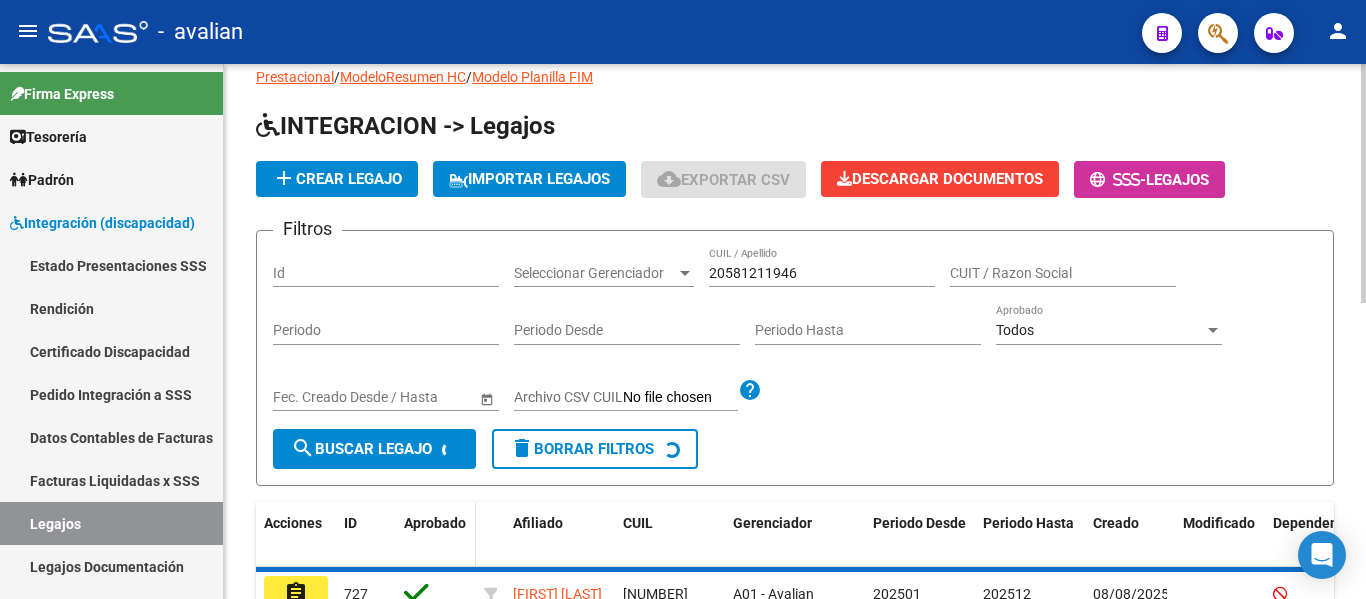 scroll, scrollTop: 100, scrollLeft: 0, axis: vertical 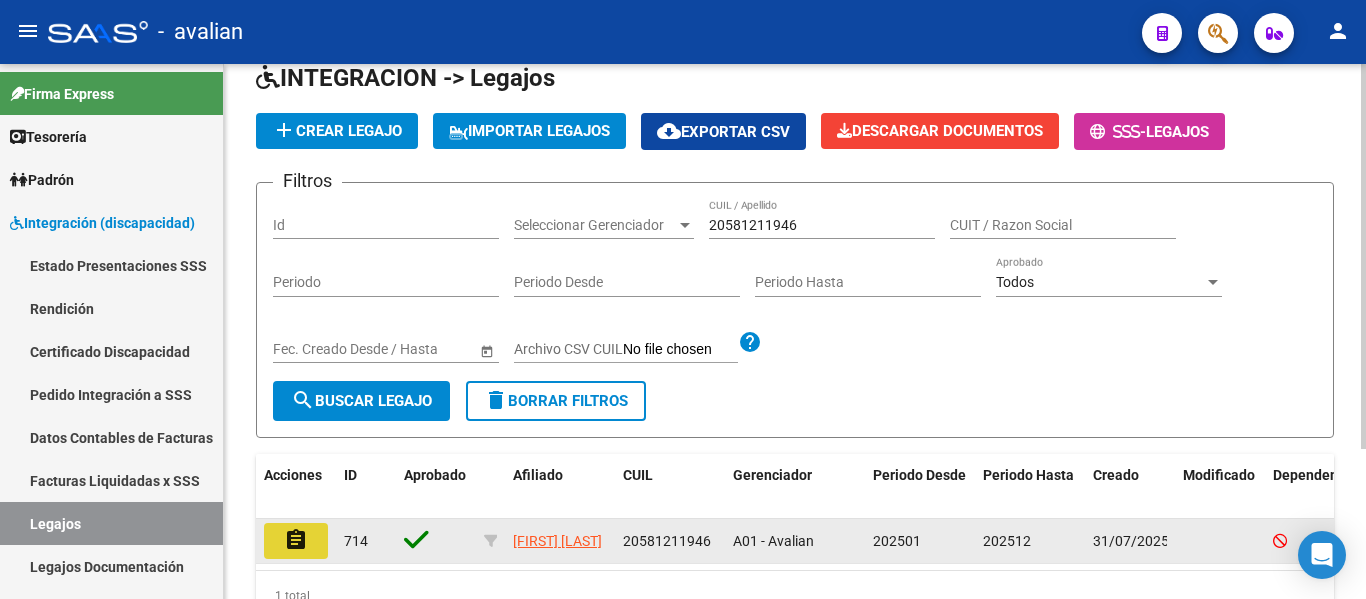 click on "assignment" 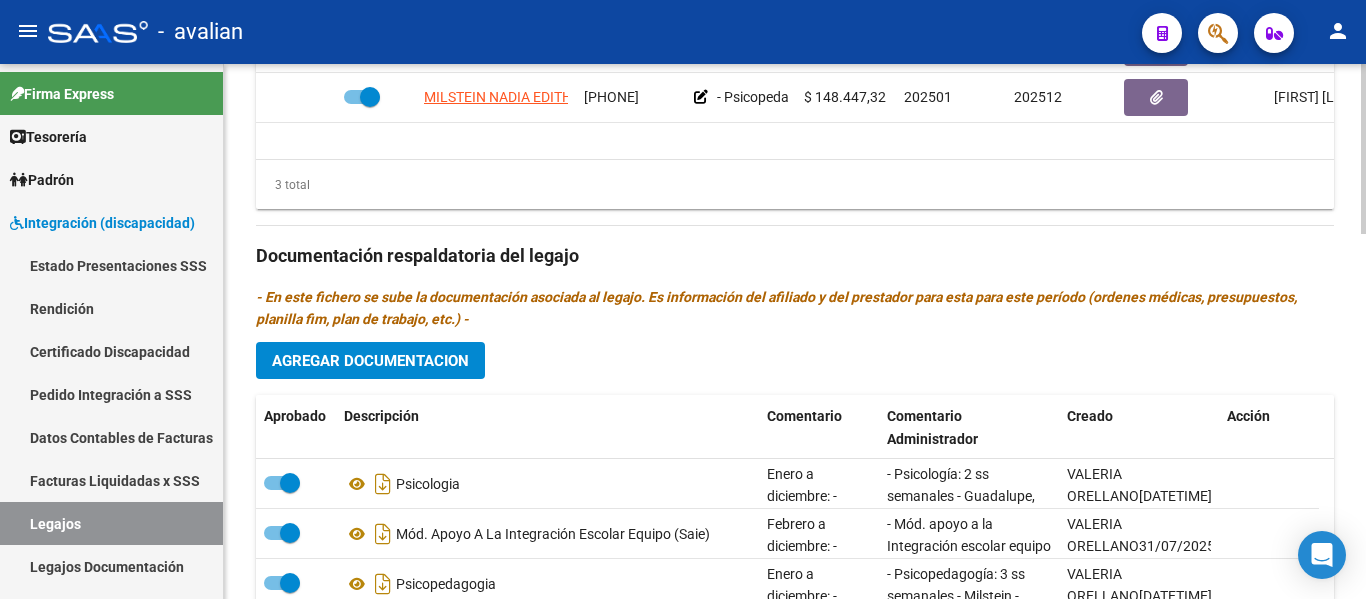 scroll, scrollTop: 1100, scrollLeft: 0, axis: vertical 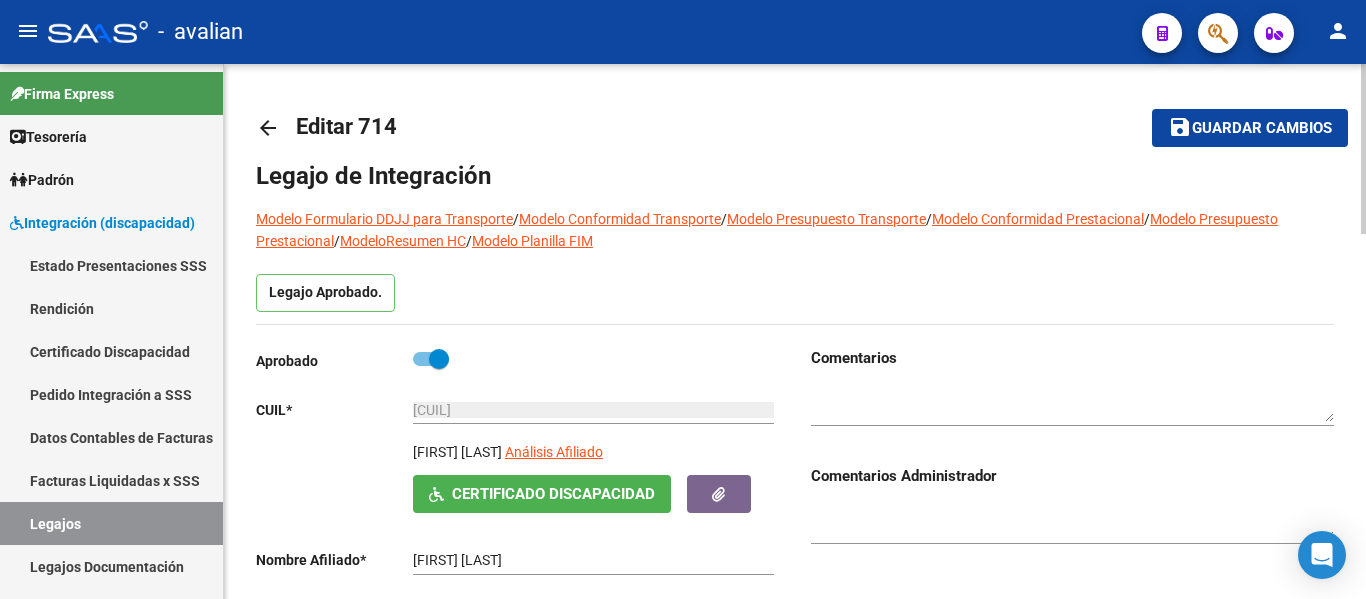 click on "arrow_back" 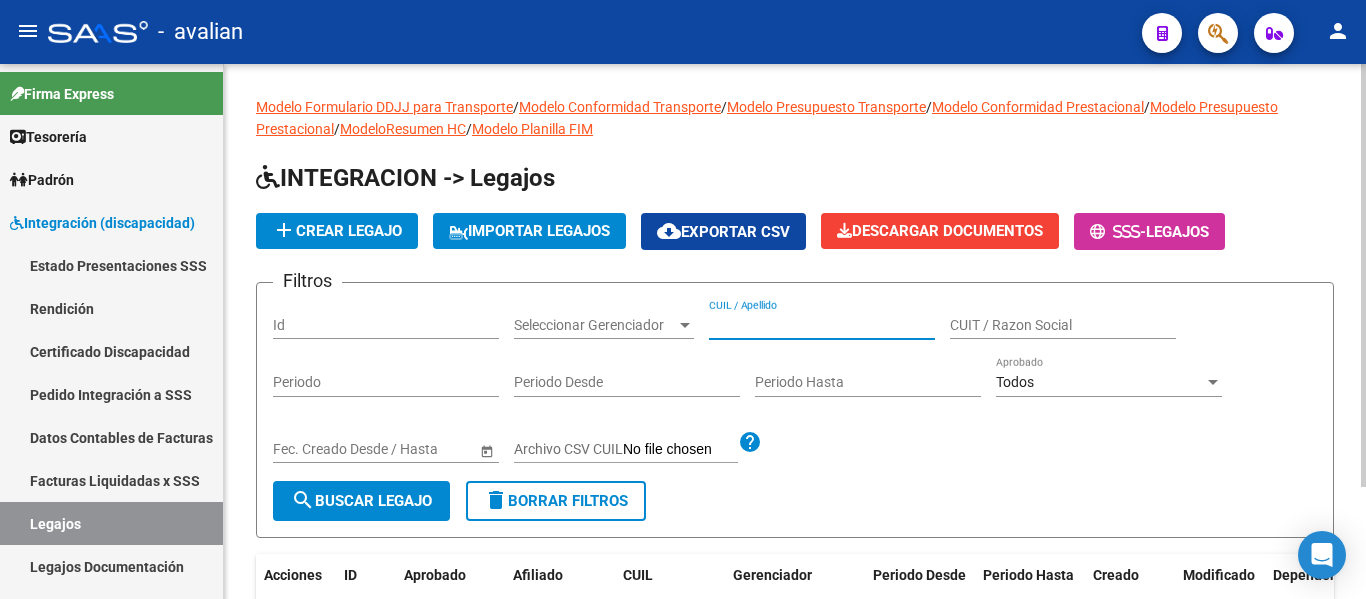 click on "CUIL / Apellido" at bounding box center (822, 325) 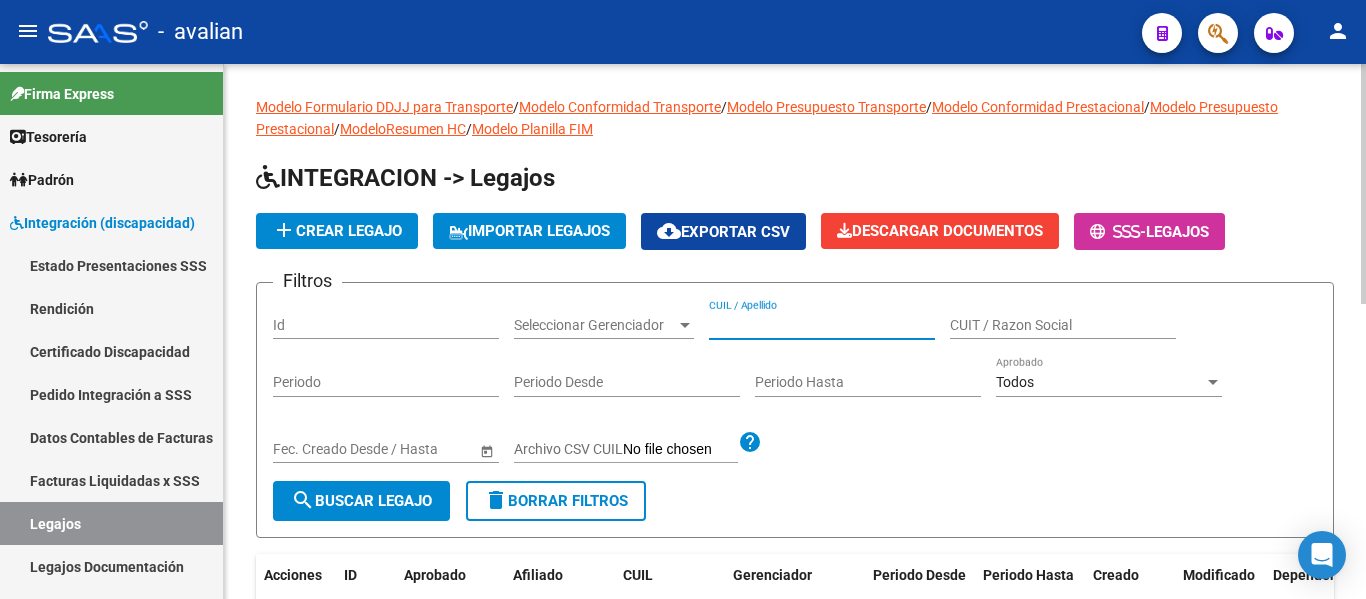 paste on "[NUMBER]" 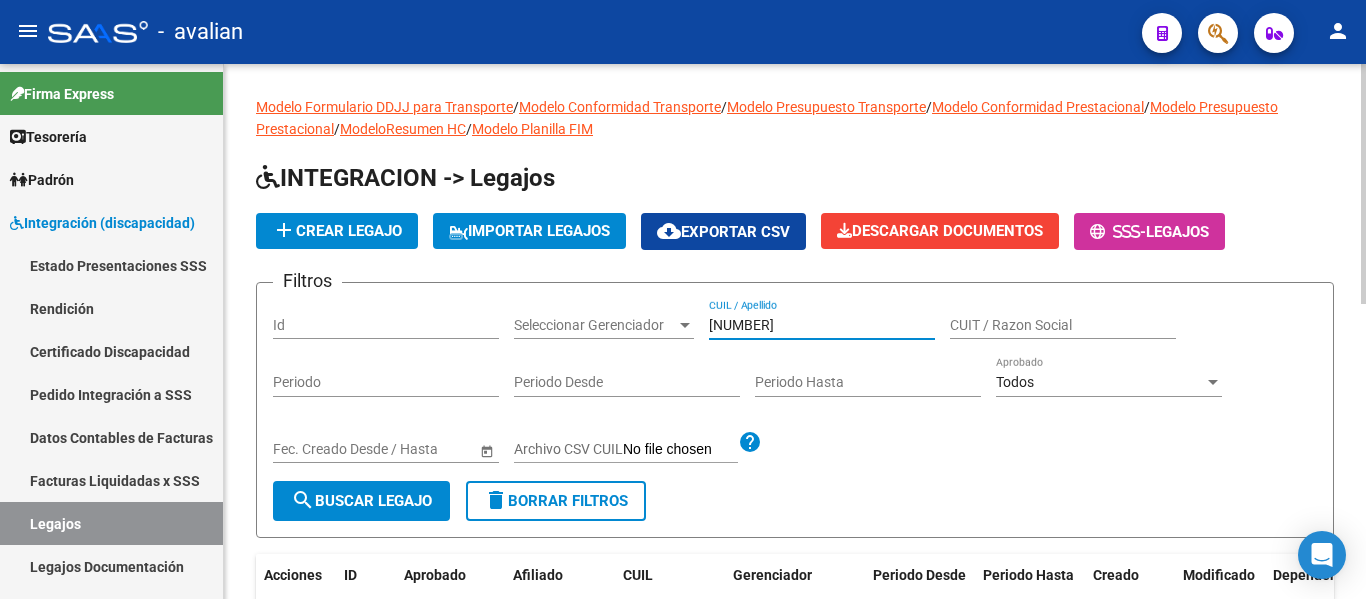 type on "[NUMBER]" 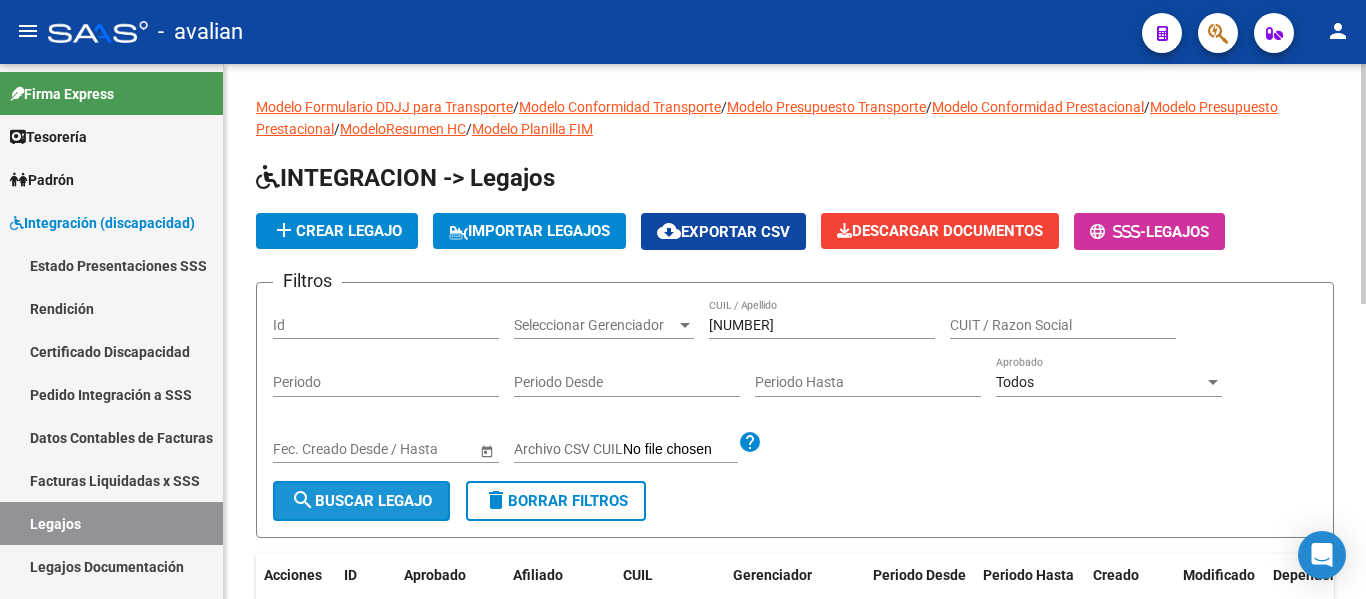 click on "search  Buscar Legajo" 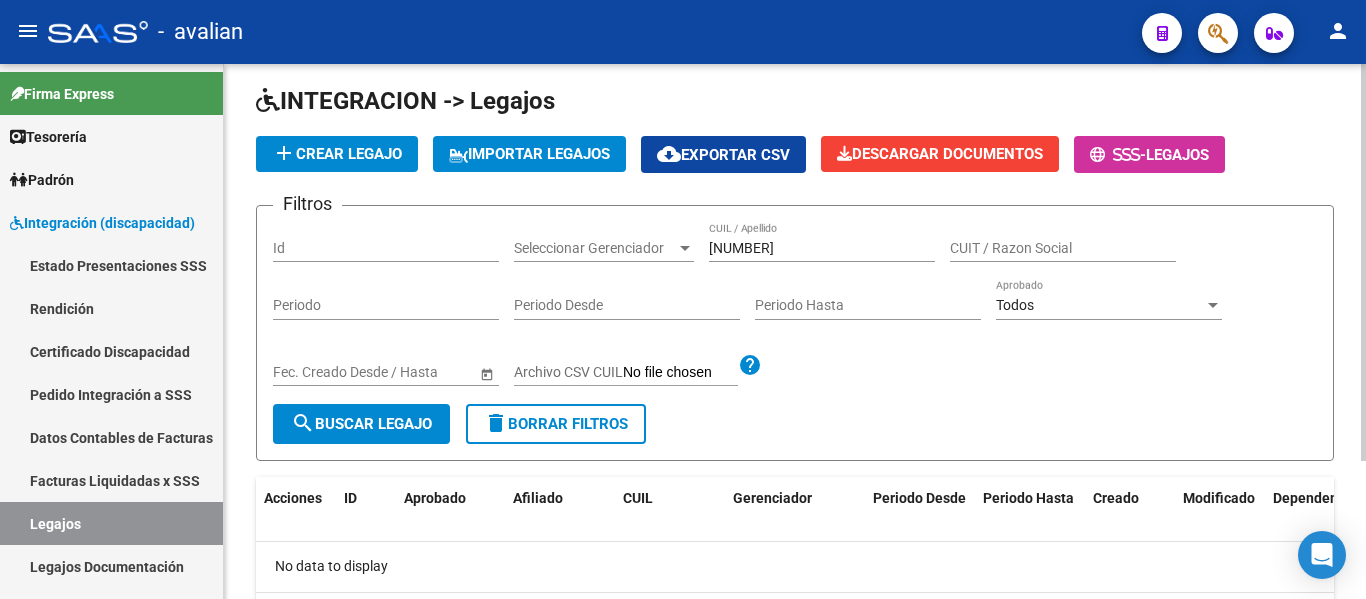 scroll, scrollTop: 186, scrollLeft: 0, axis: vertical 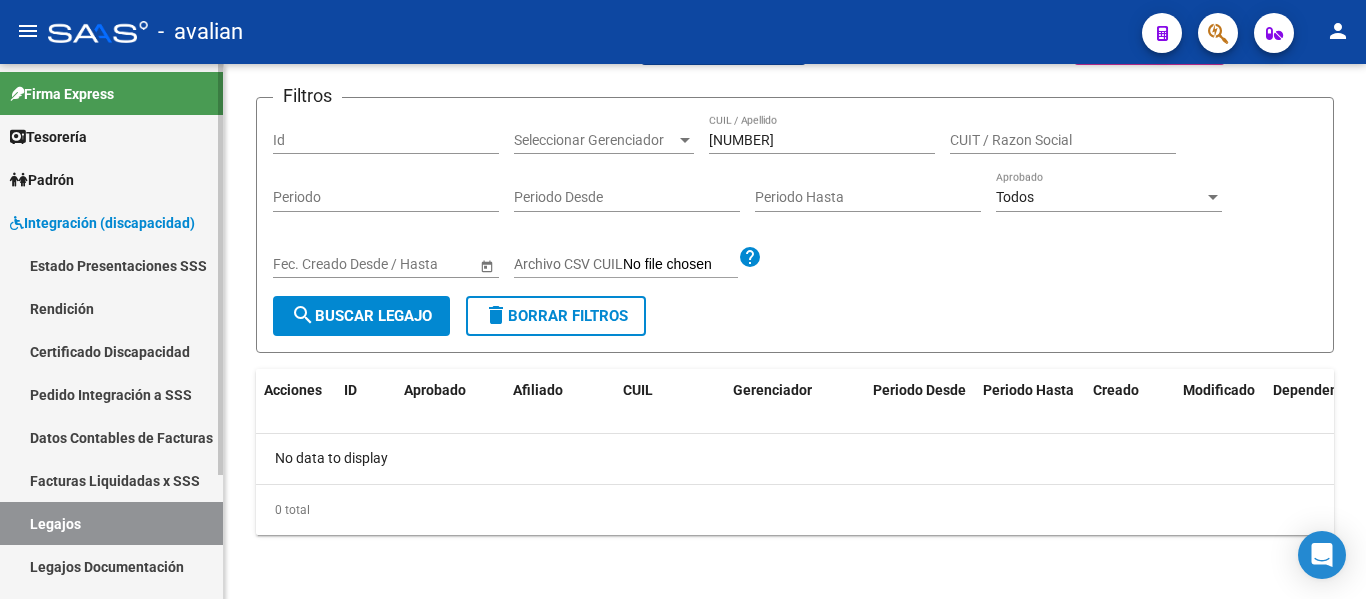 click on "Certificado Discapacidad" at bounding box center [111, 351] 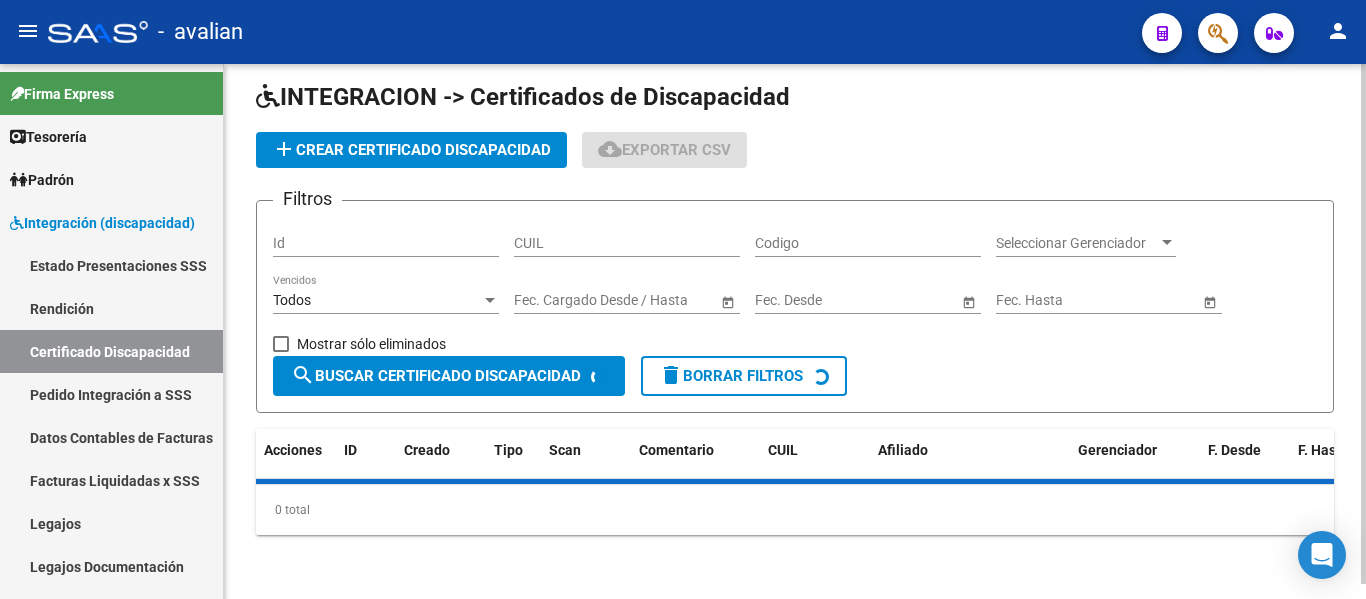 scroll, scrollTop: 0, scrollLeft: 0, axis: both 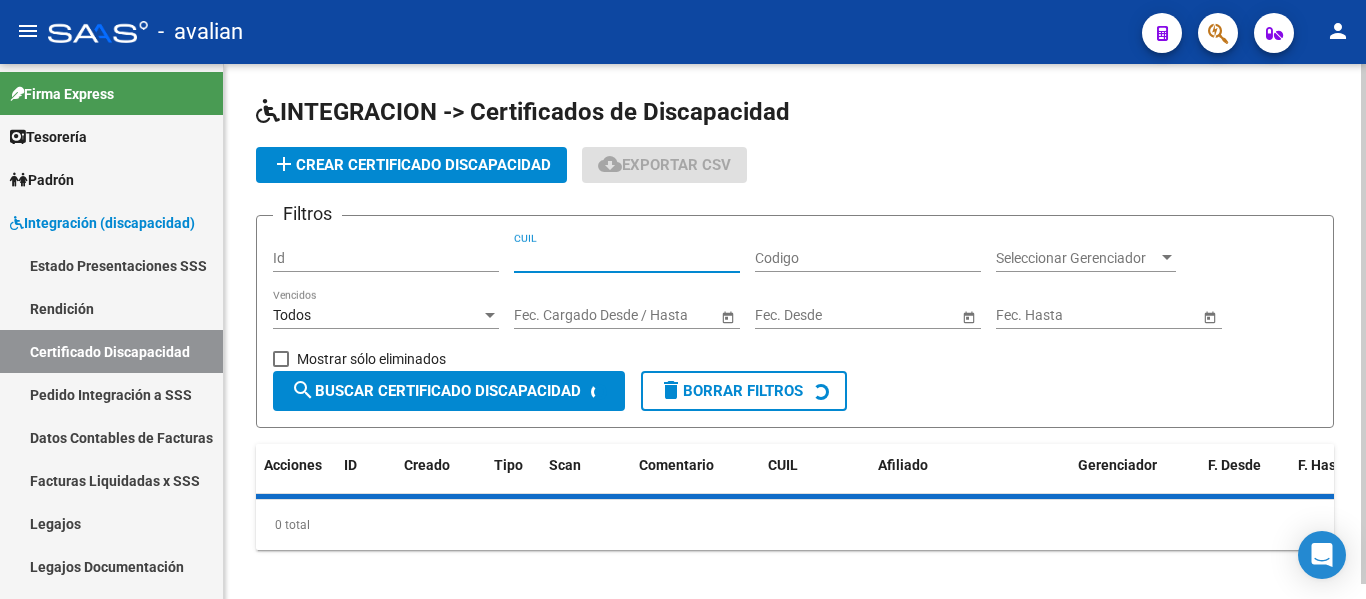 click on "CUIL" at bounding box center [627, 258] 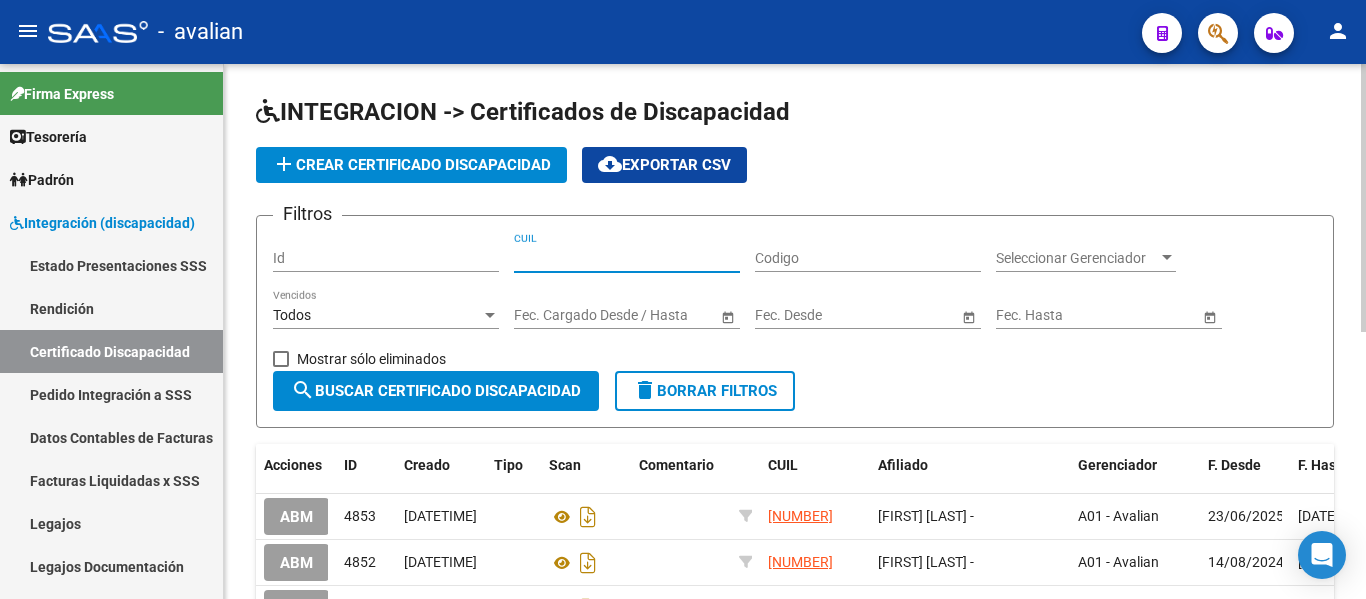 paste on "[CUIL]" 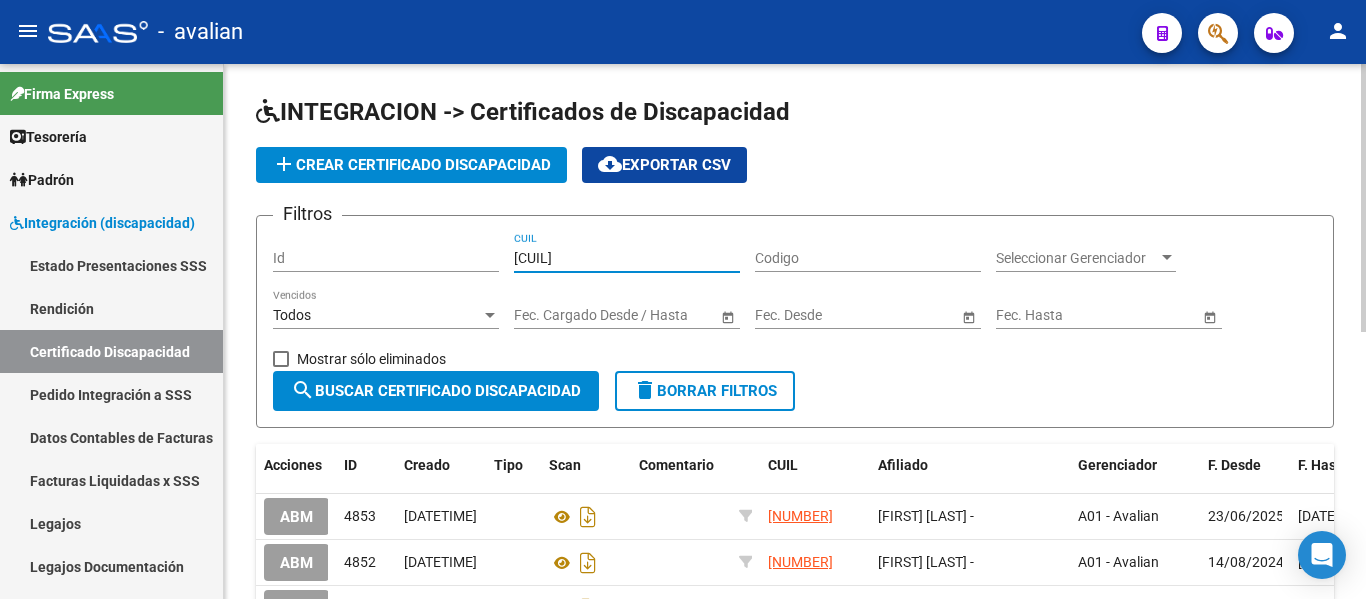 type on "[CUIL]" 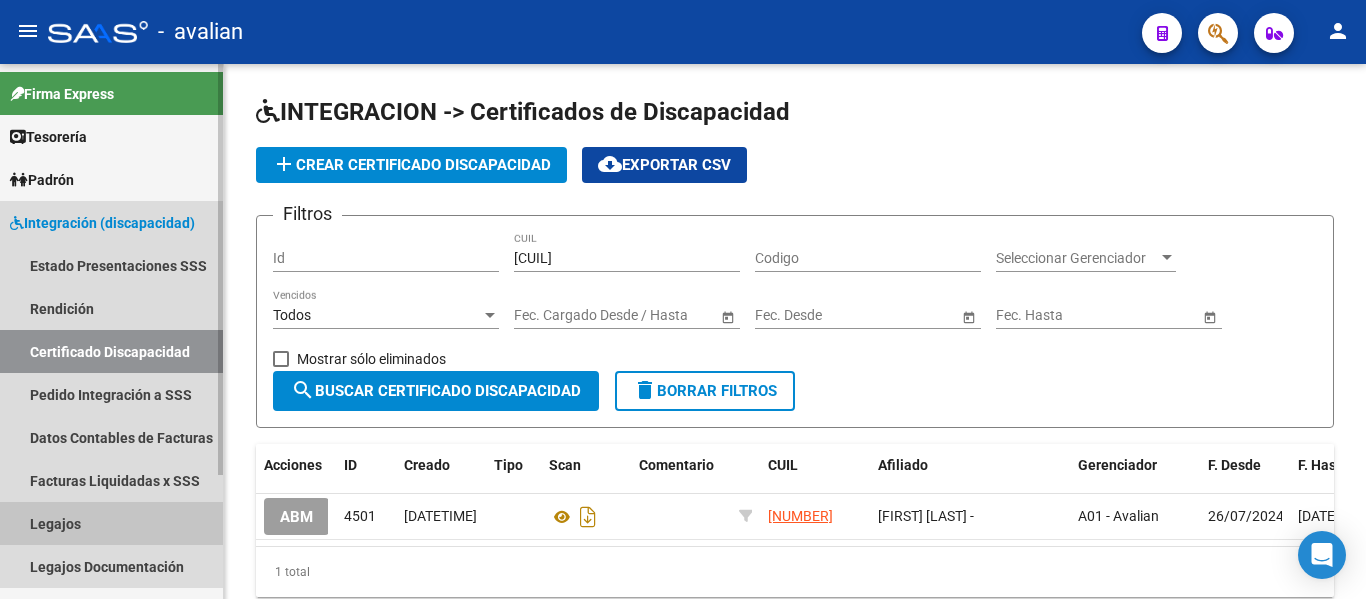 click on "Legajos" at bounding box center (111, 523) 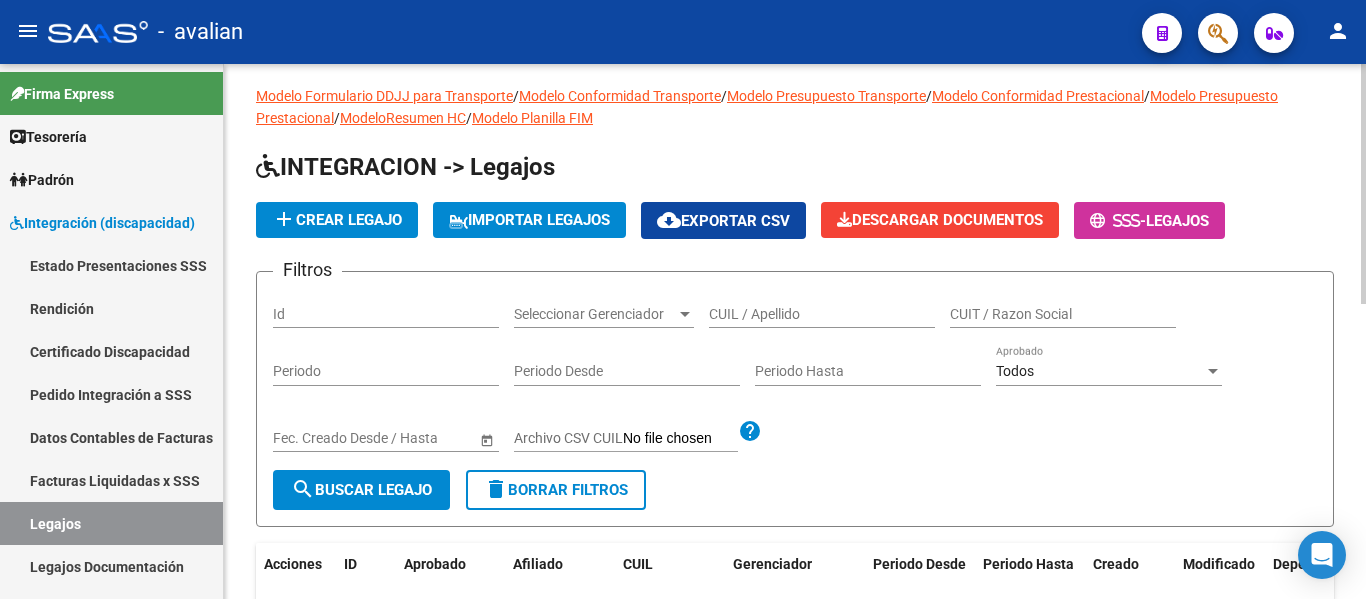 scroll, scrollTop: 0, scrollLeft: 0, axis: both 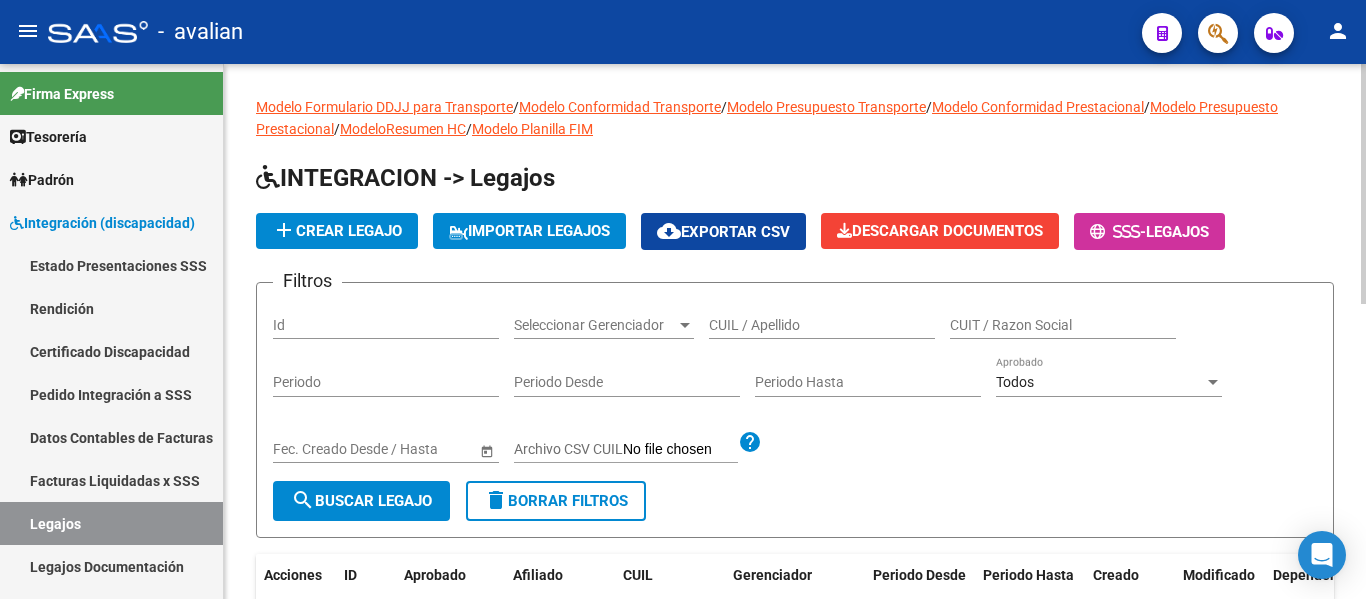 click on "CUIL / Apellido" at bounding box center [822, 325] 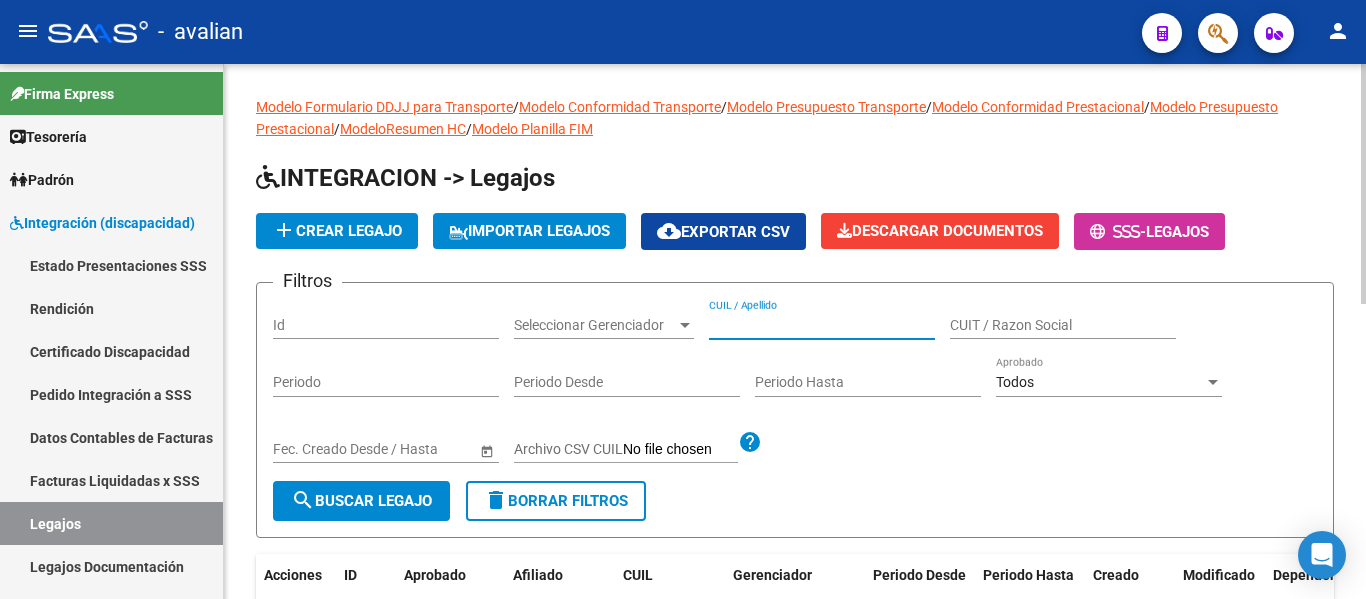 paste on "[NUMBER]" 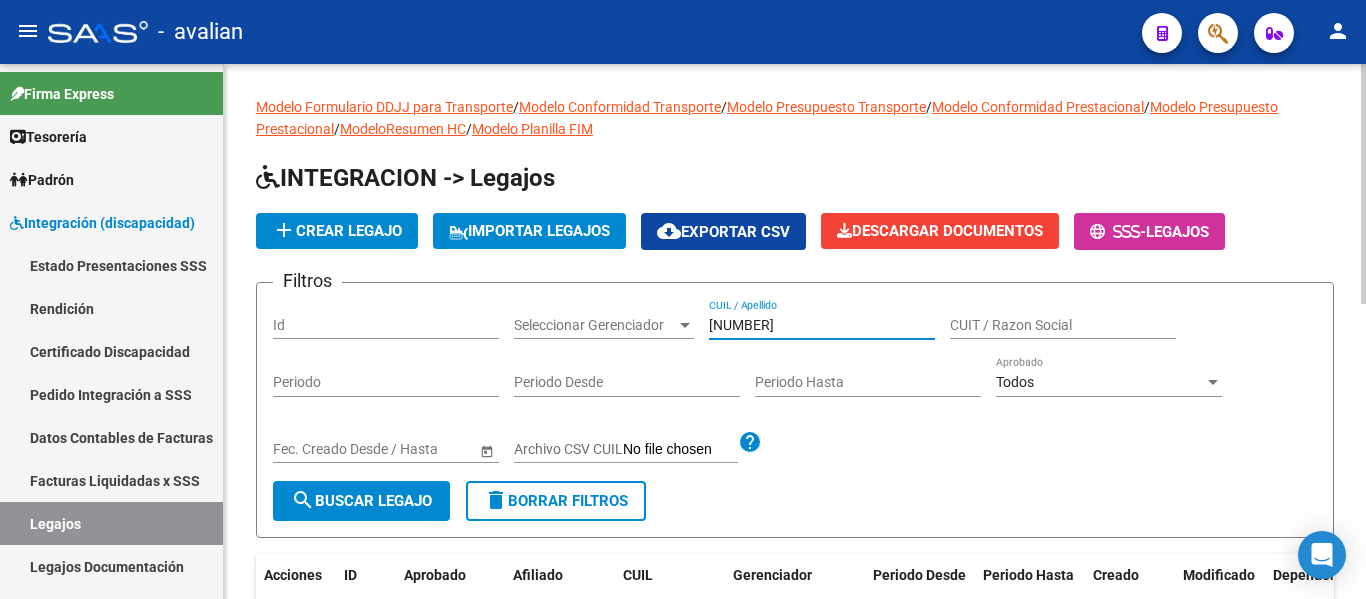 type on "[NUMBER]" 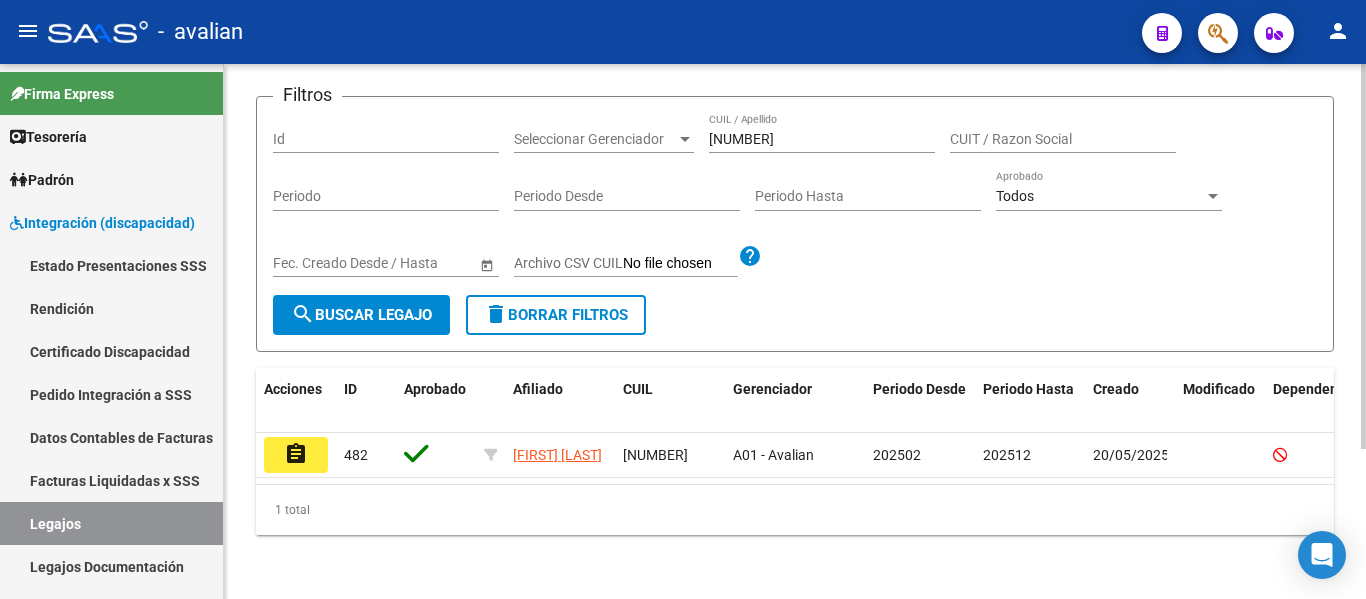 scroll, scrollTop: 200, scrollLeft: 0, axis: vertical 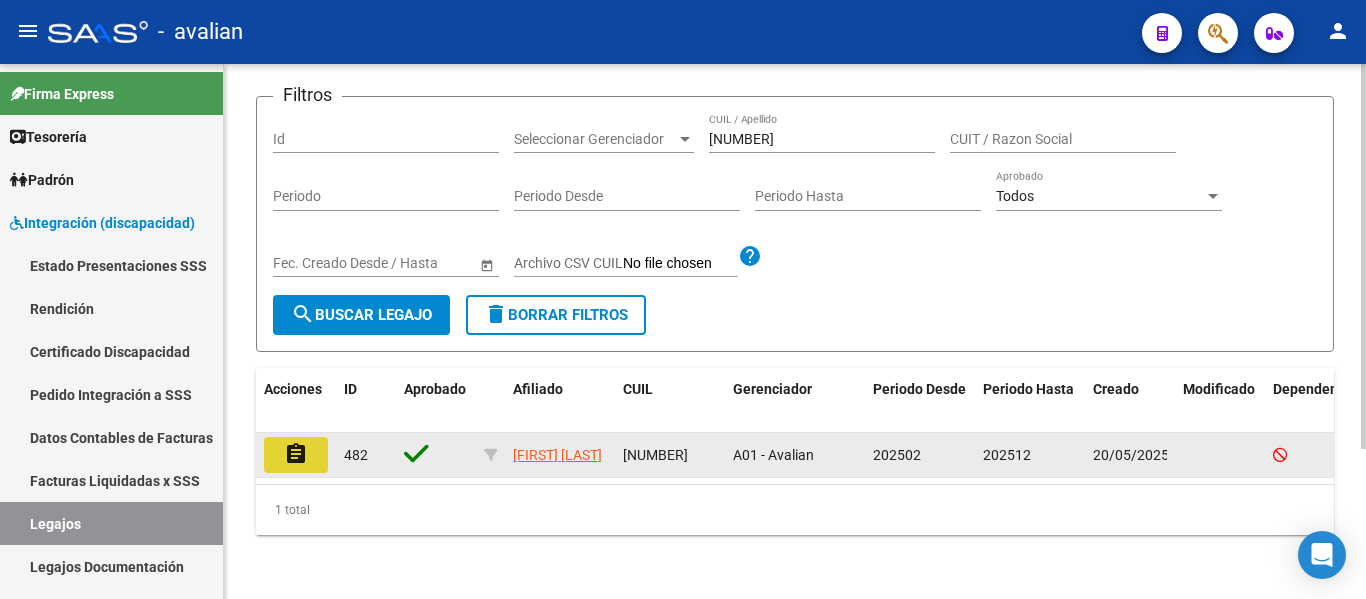 click on "assignment" 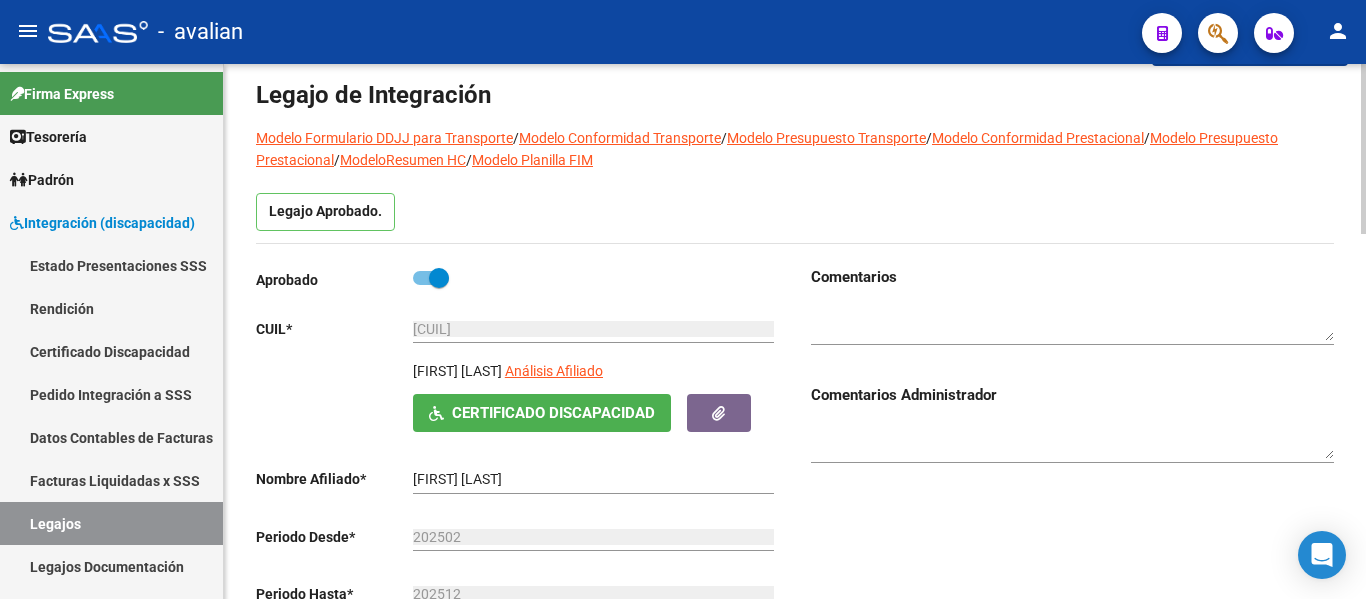 scroll, scrollTop: 0, scrollLeft: 0, axis: both 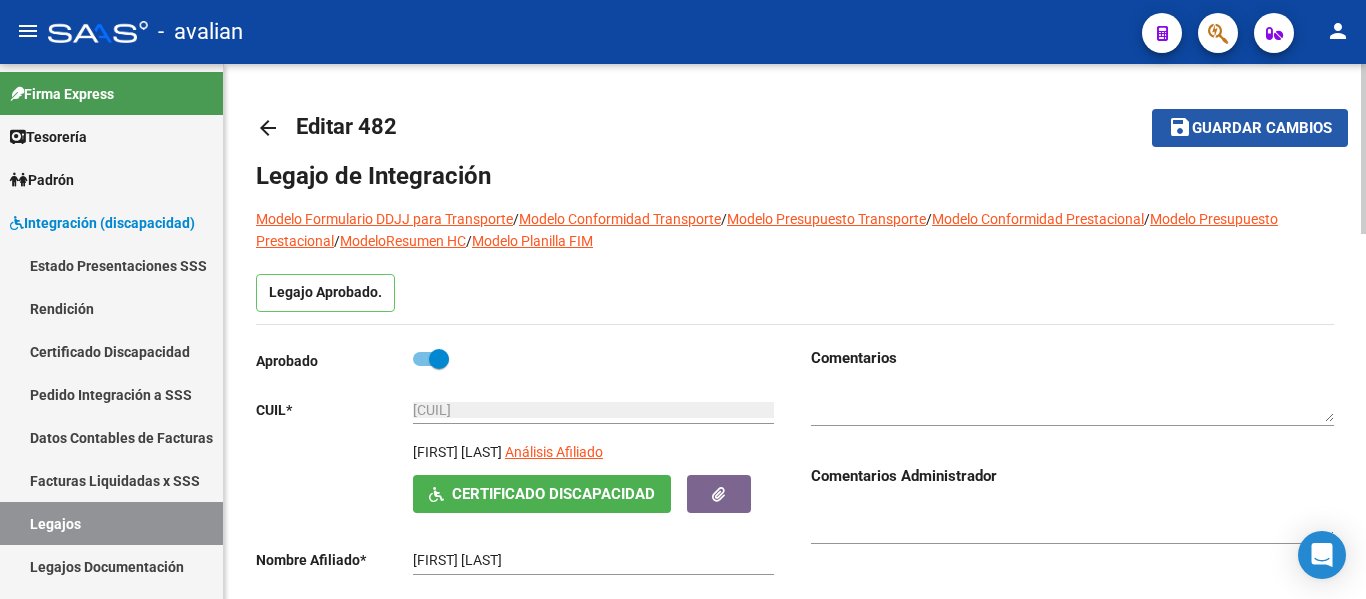 click on "save Guardar cambios" 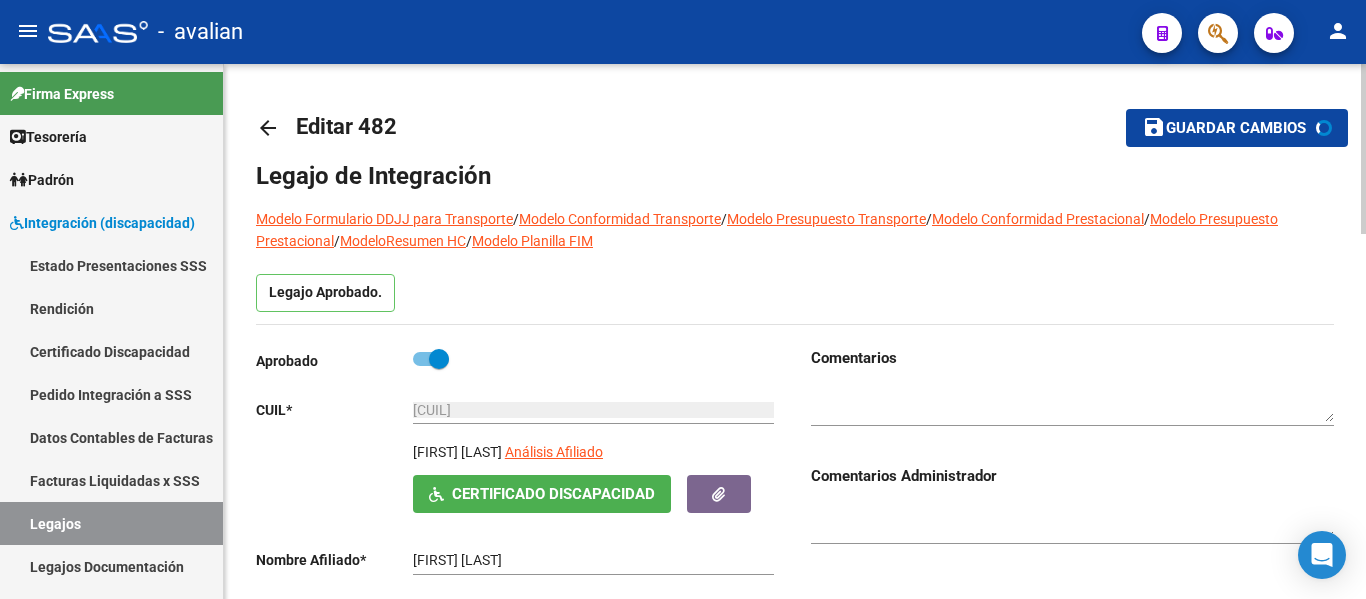 click on "arrow_back" 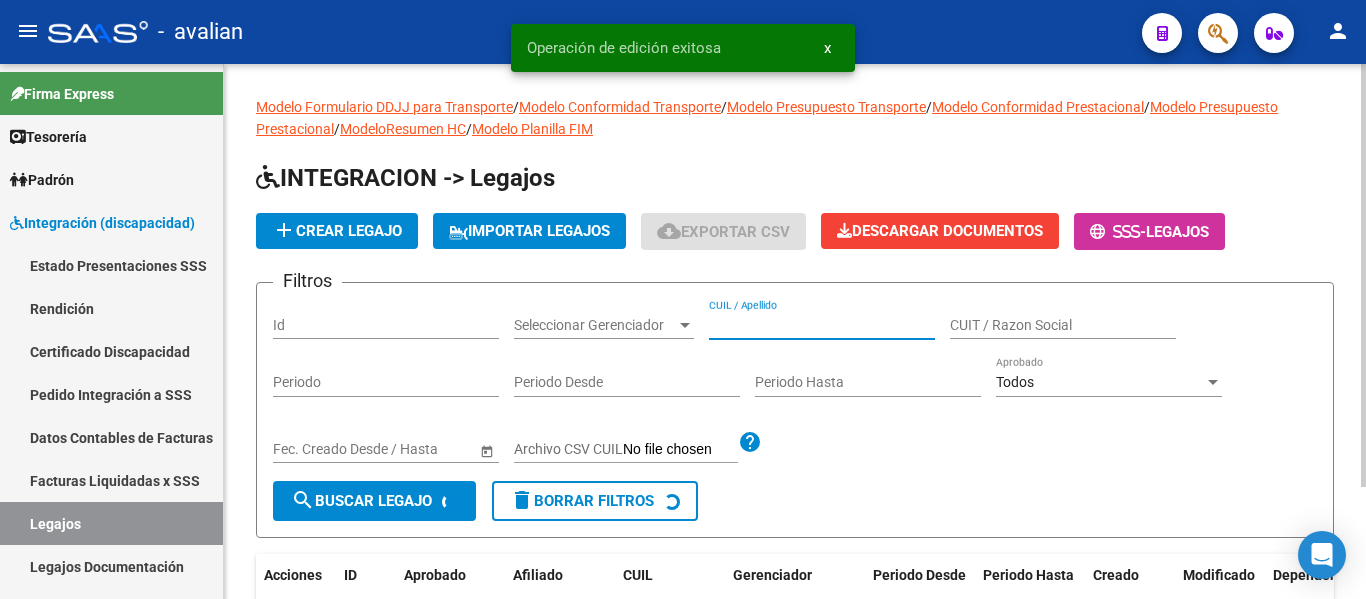click on "CUIL / Apellido" at bounding box center [822, 325] 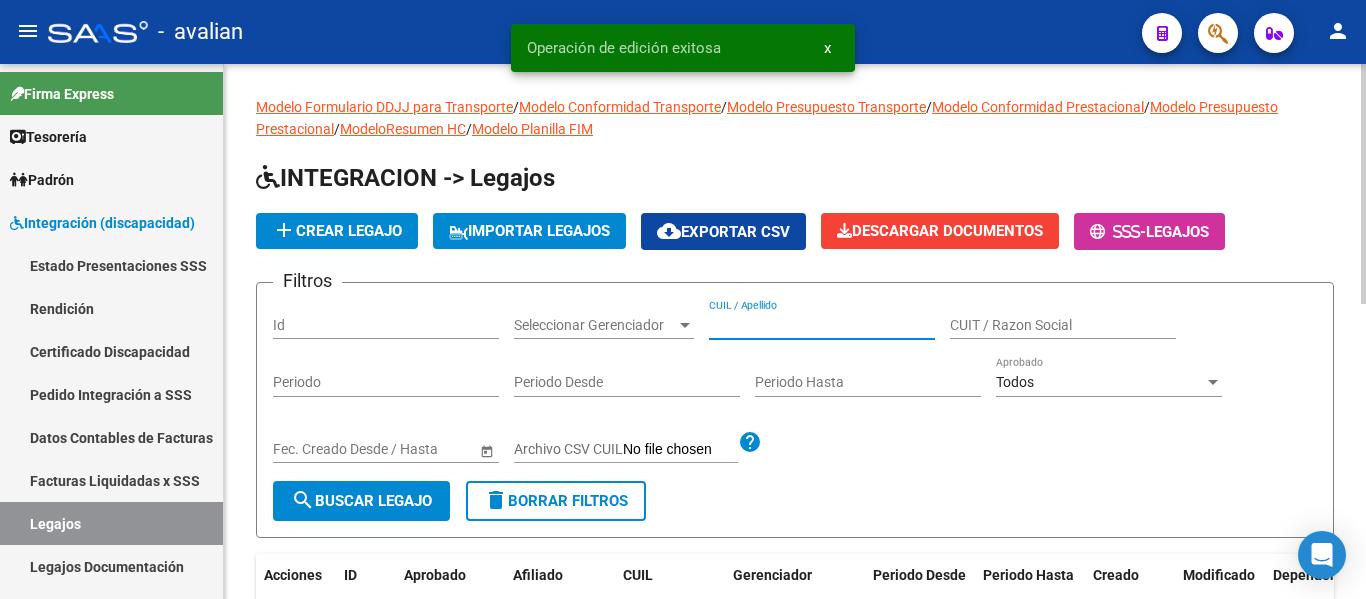 paste on "[NUMBER]" 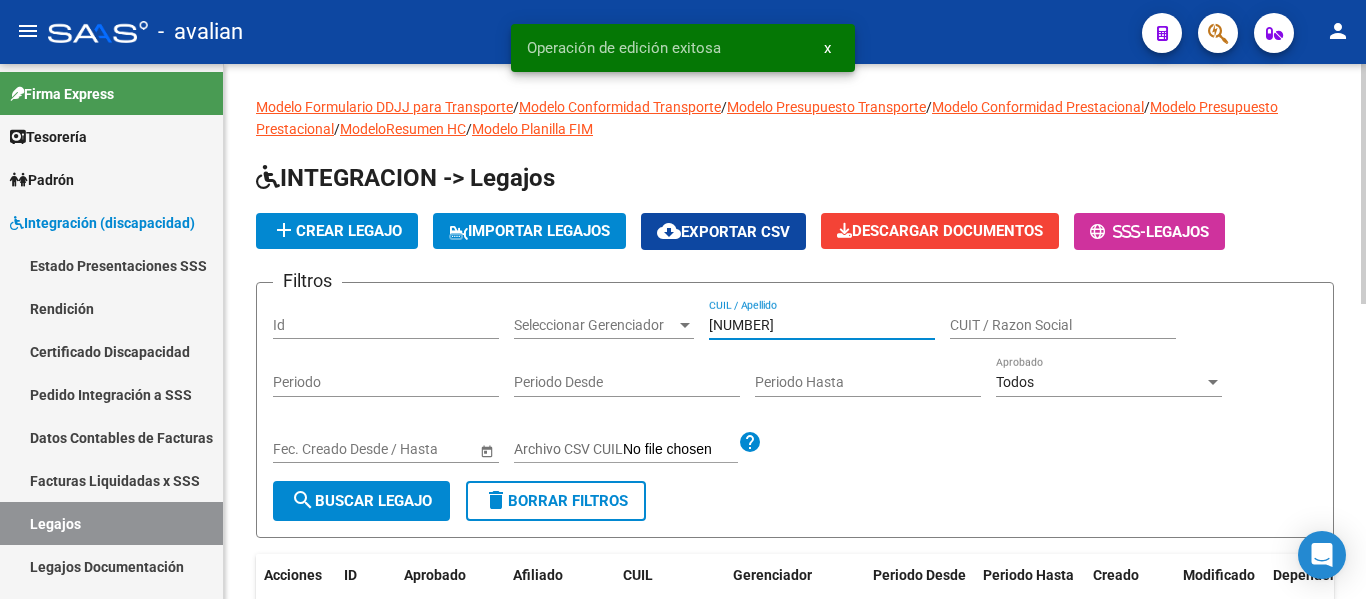 type on "[NUMBER]" 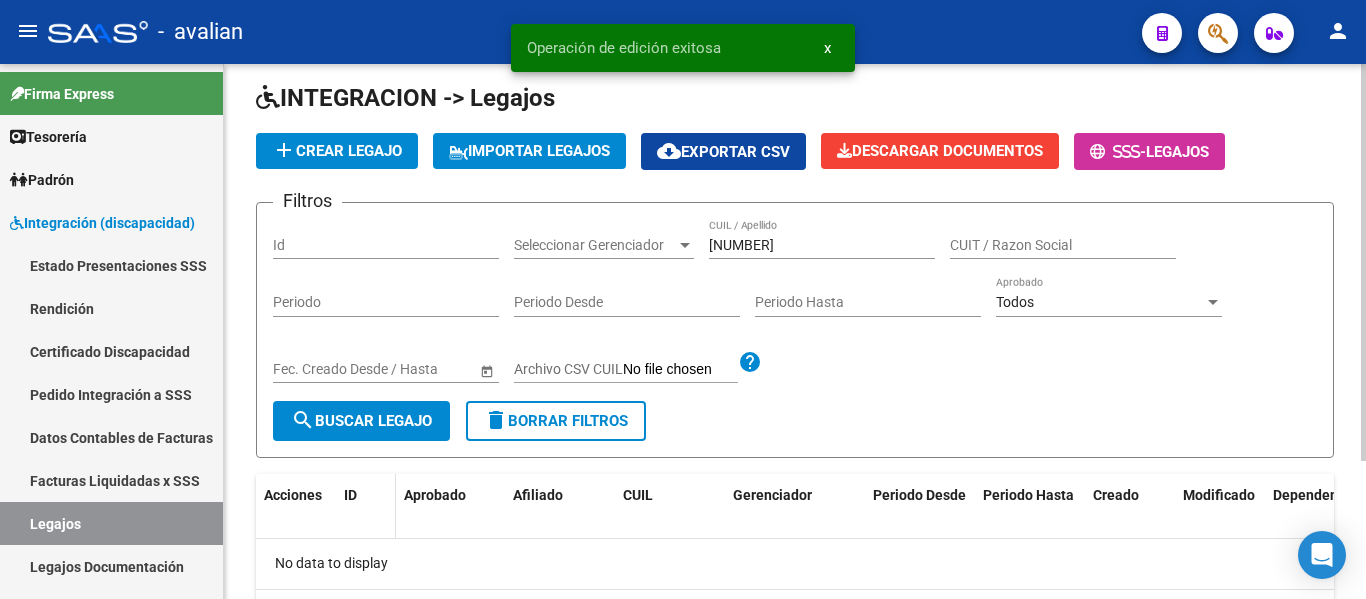 scroll, scrollTop: 0, scrollLeft: 0, axis: both 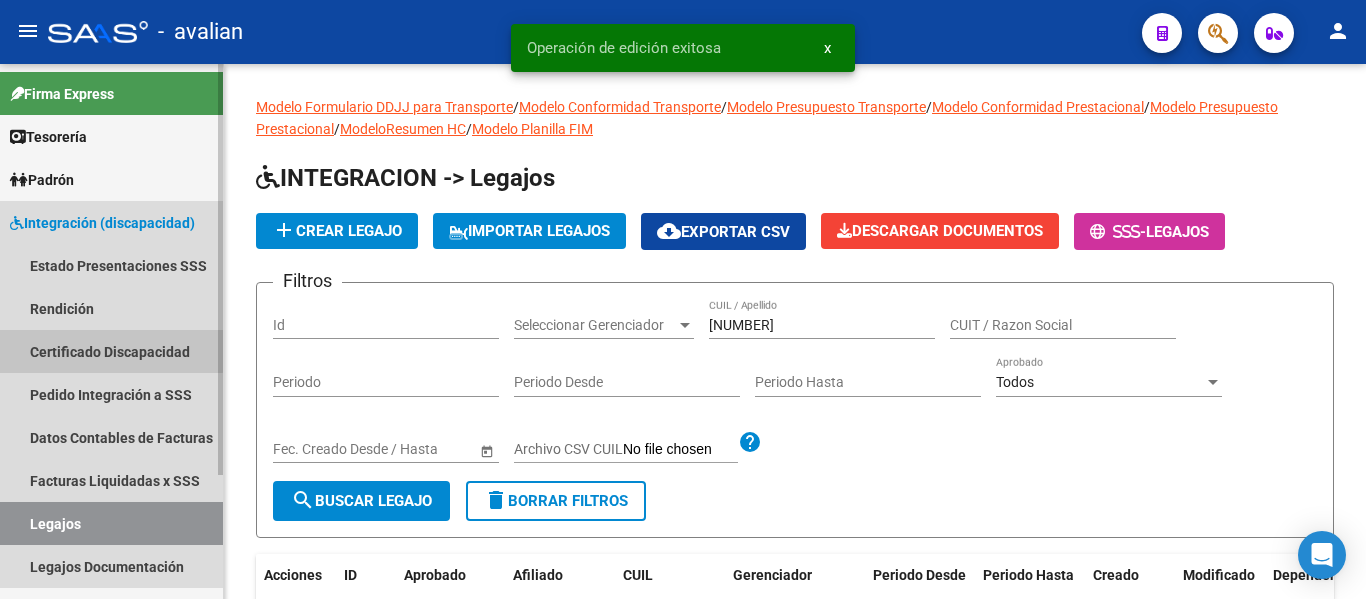 click on "Certificado Discapacidad" at bounding box center (111, 351) 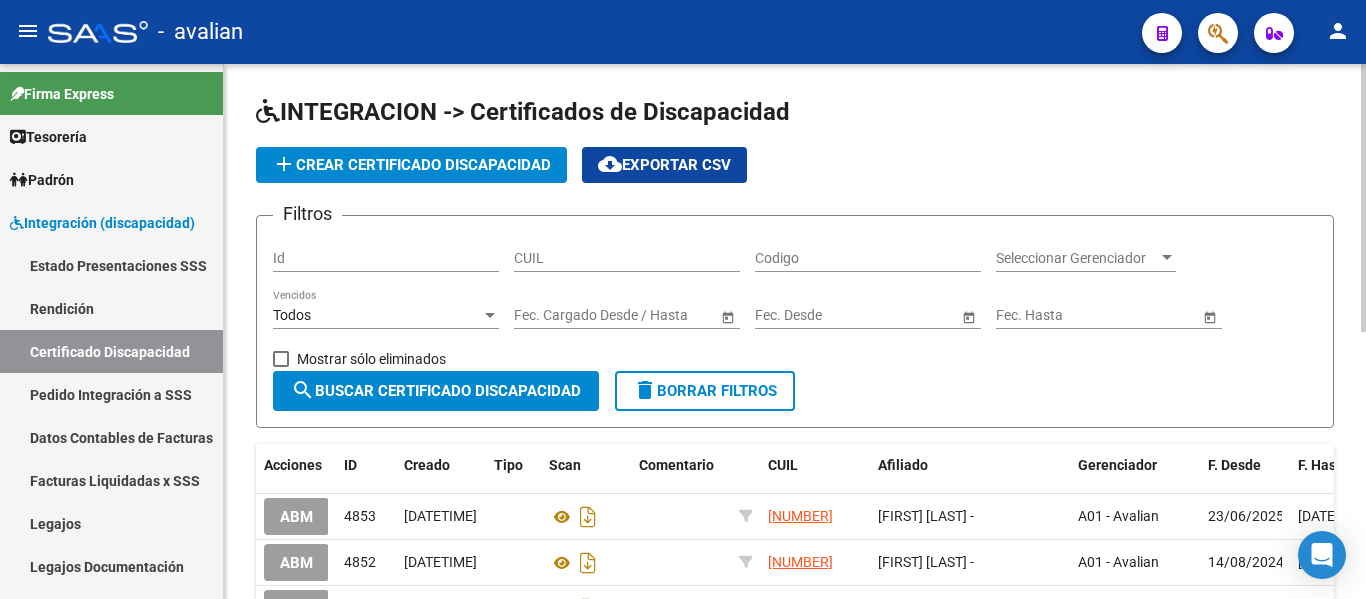 click on "CUIL" at bounding box center (627, 258) 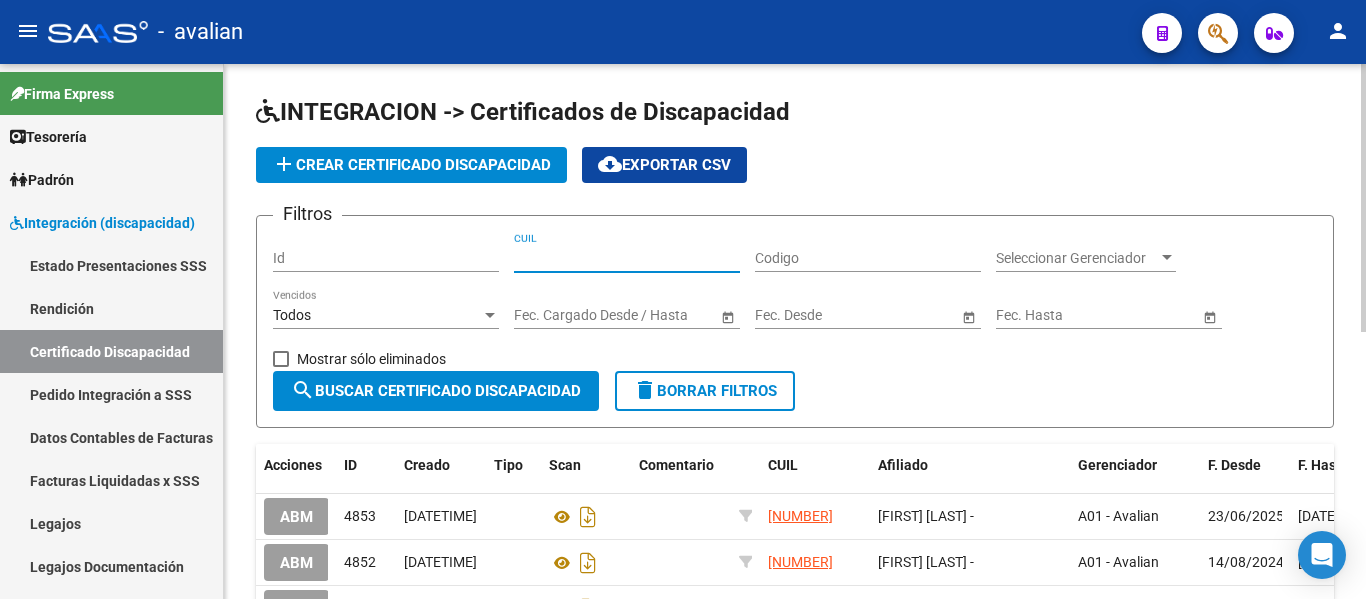paste on "[CUIL]" 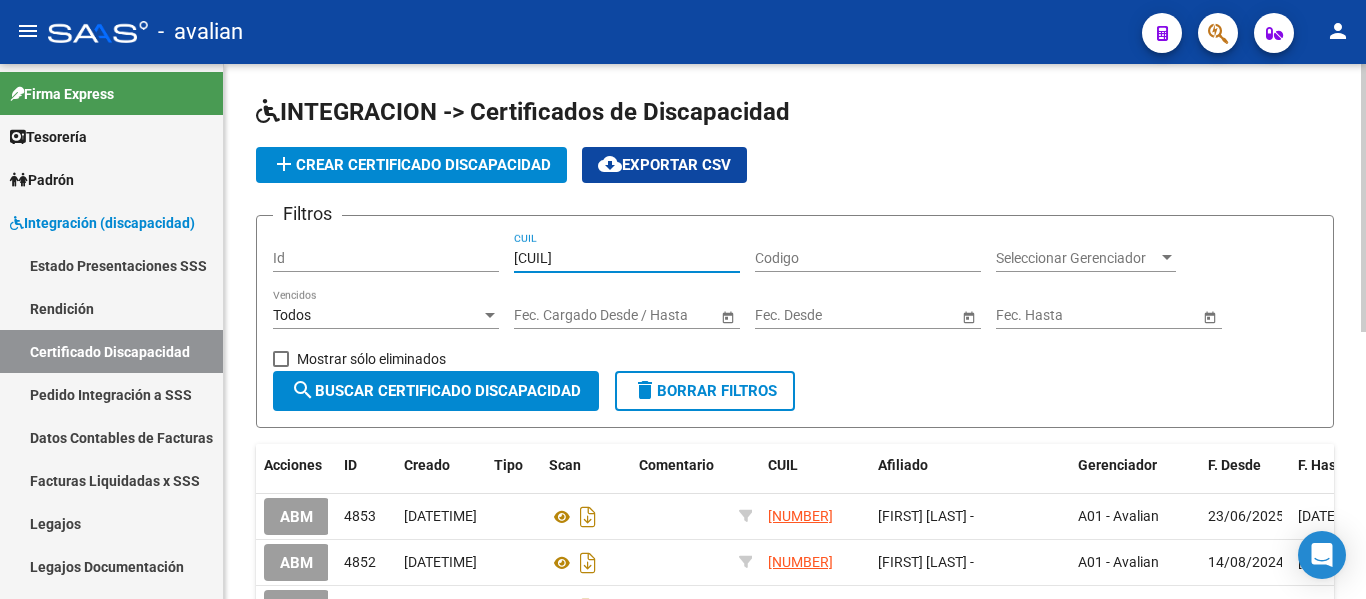 type on "[CUIL]" 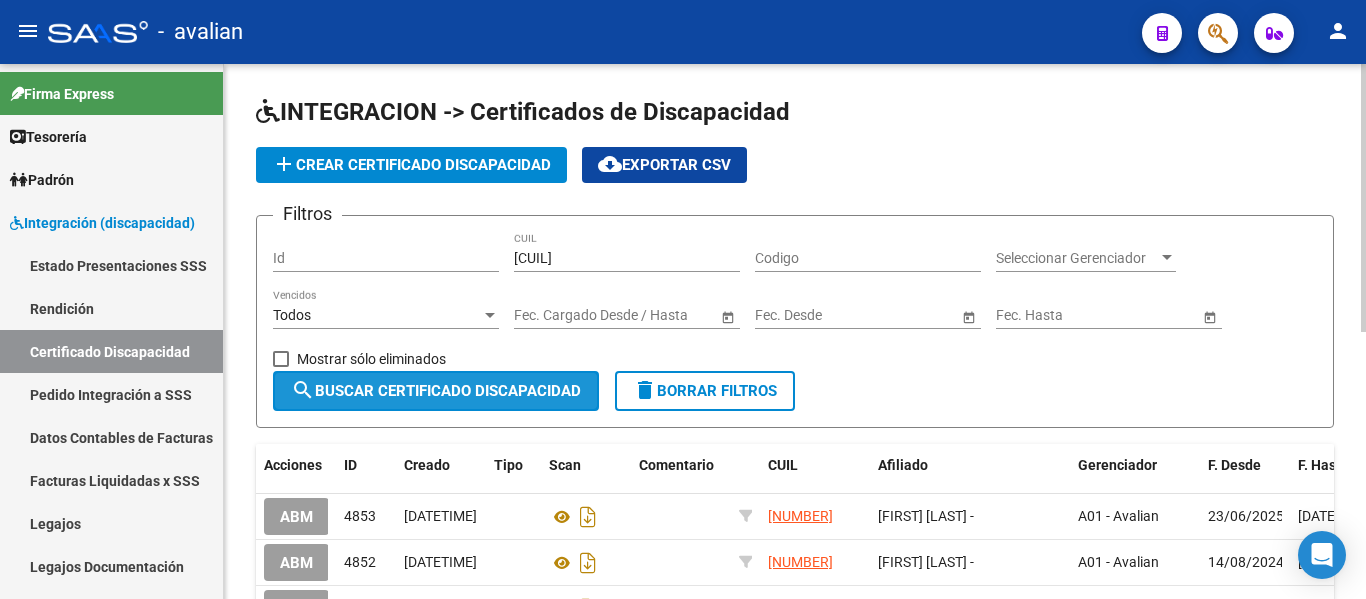 click on "search  Buscar Certificado Discapacidad" 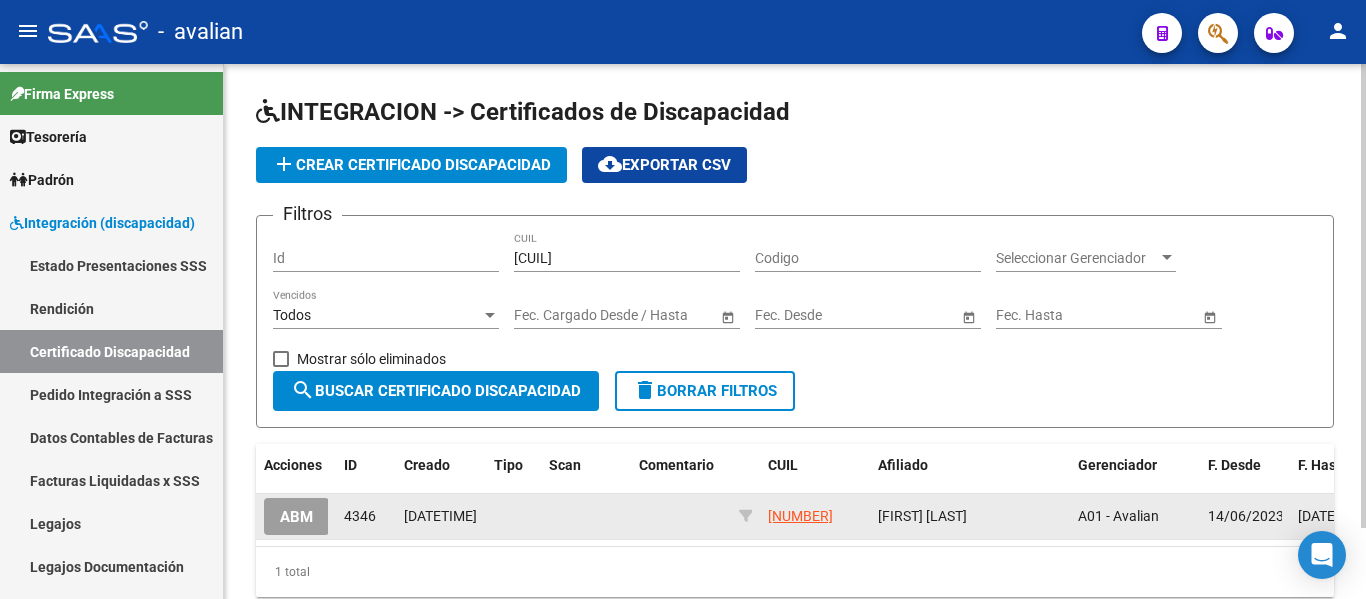 click on "ABM" 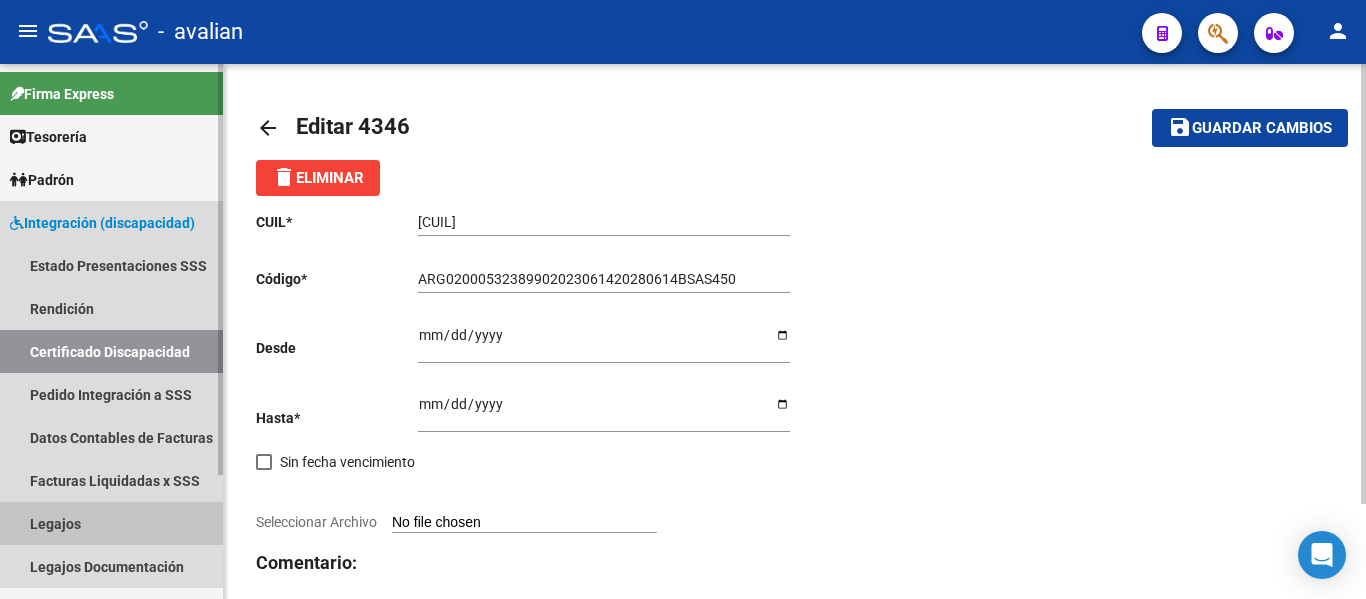 click on "Legajos" at bounding box center (111, 523) 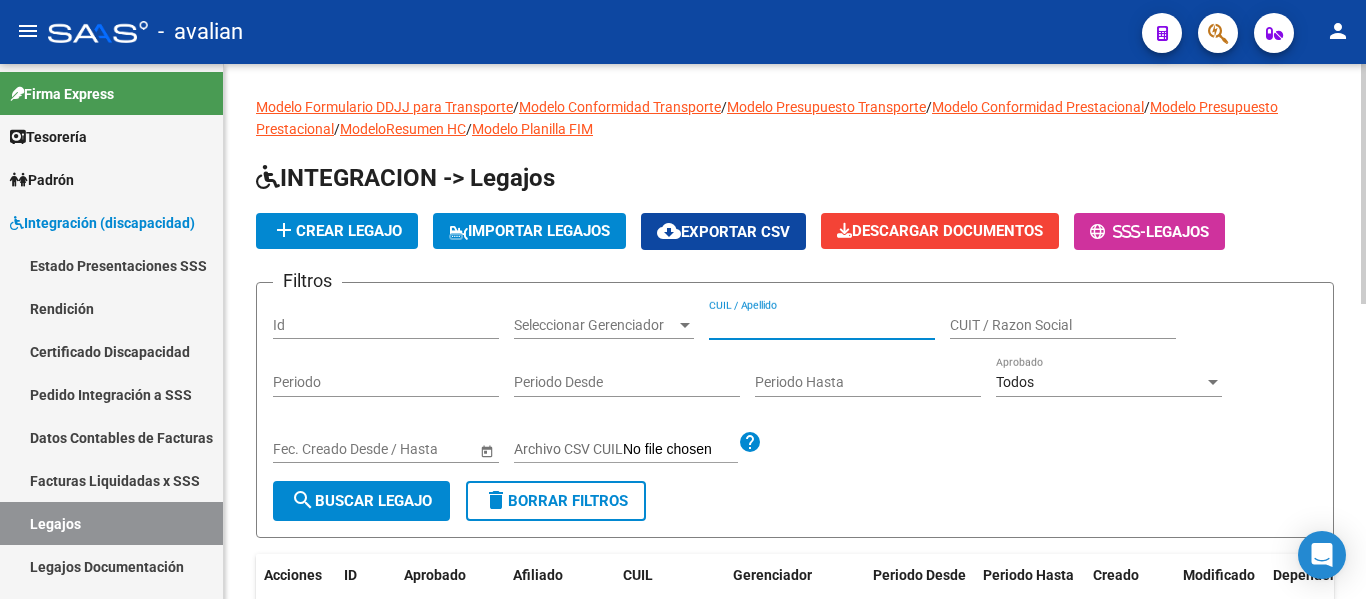 click on "CUIL / Apellido" at bounding box center [822, 325] 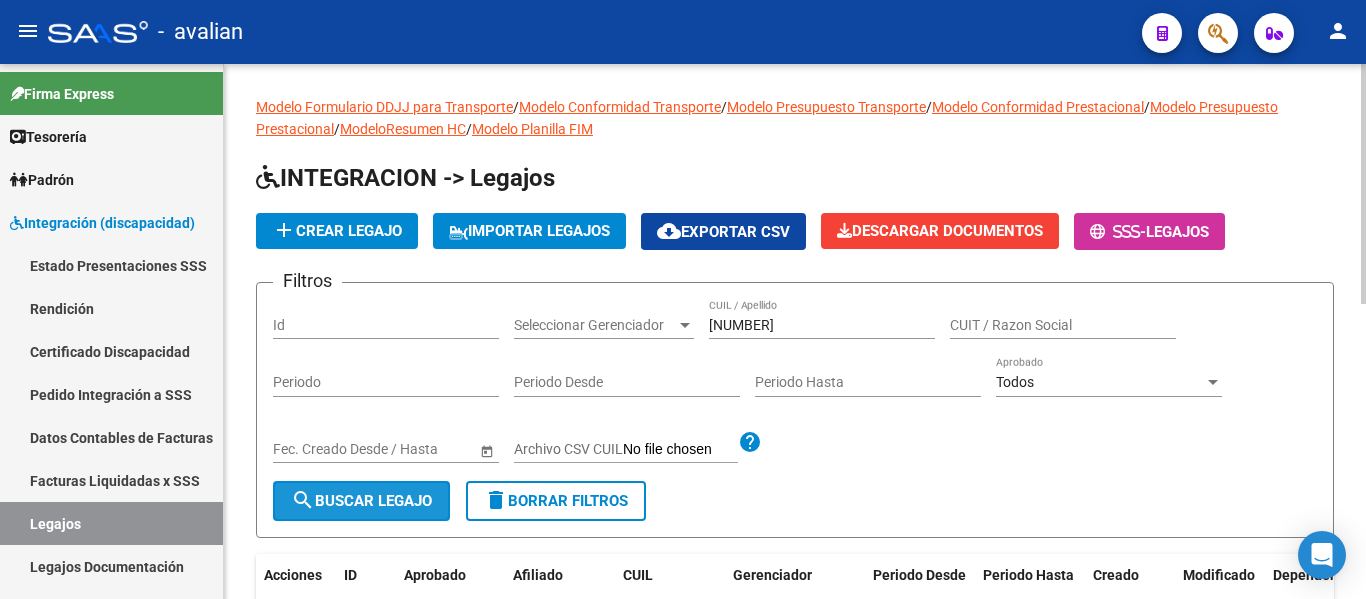click on "search  Buscar Legajo" 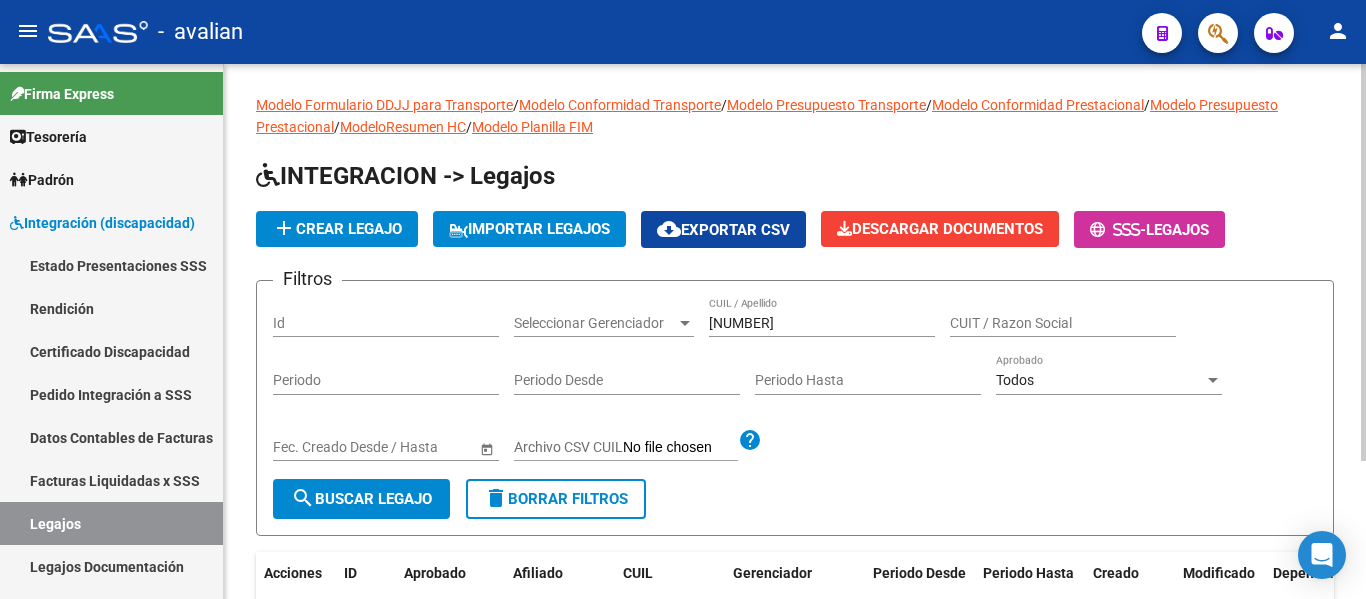 scroll, scrollTop: 0, scrollLeft: 0, axis: both 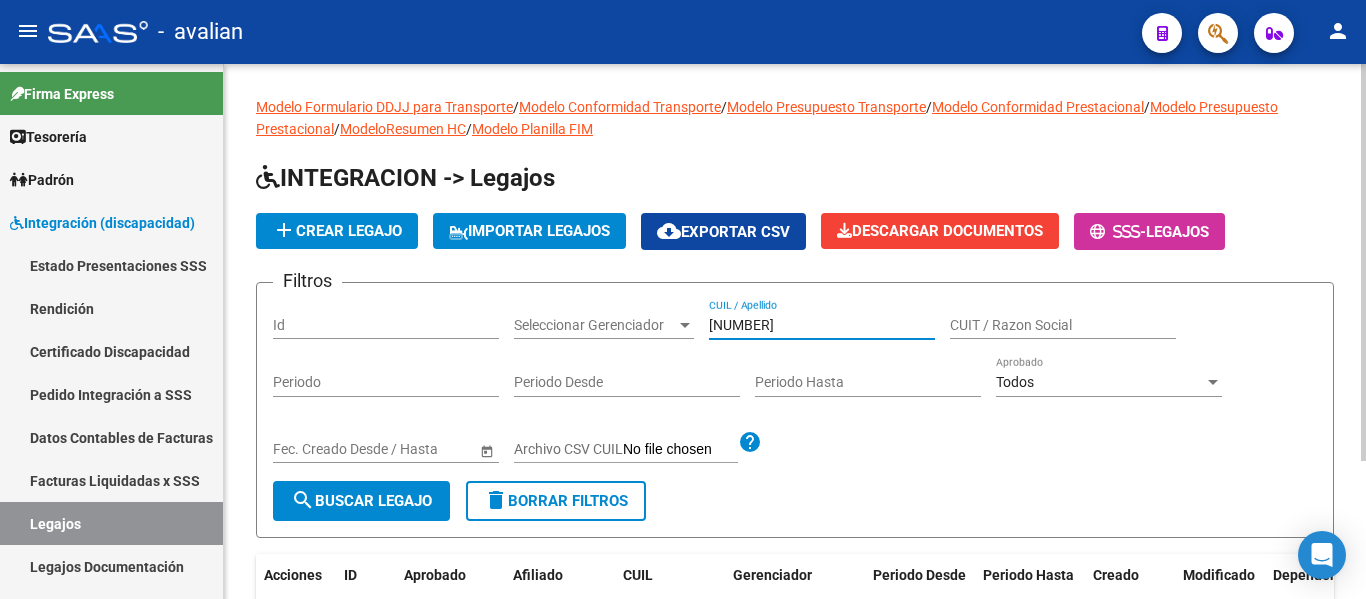 click on "[NUMBER]" at bounding box center [822, 325] 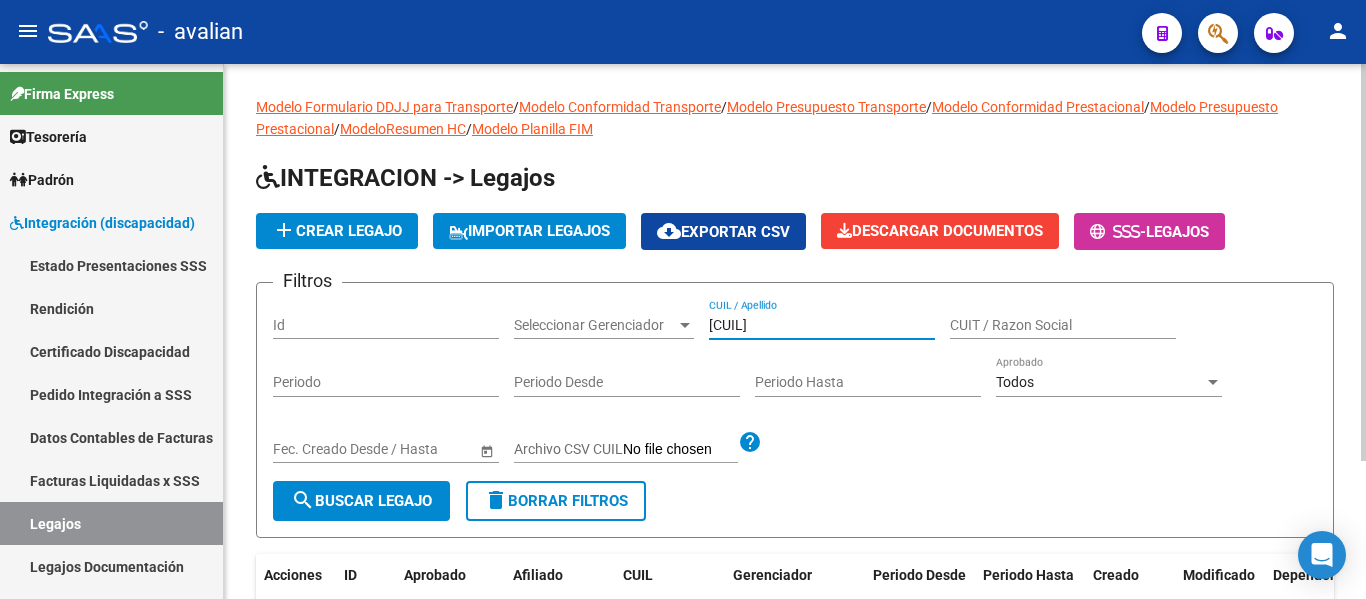 type on "[CUIL]" 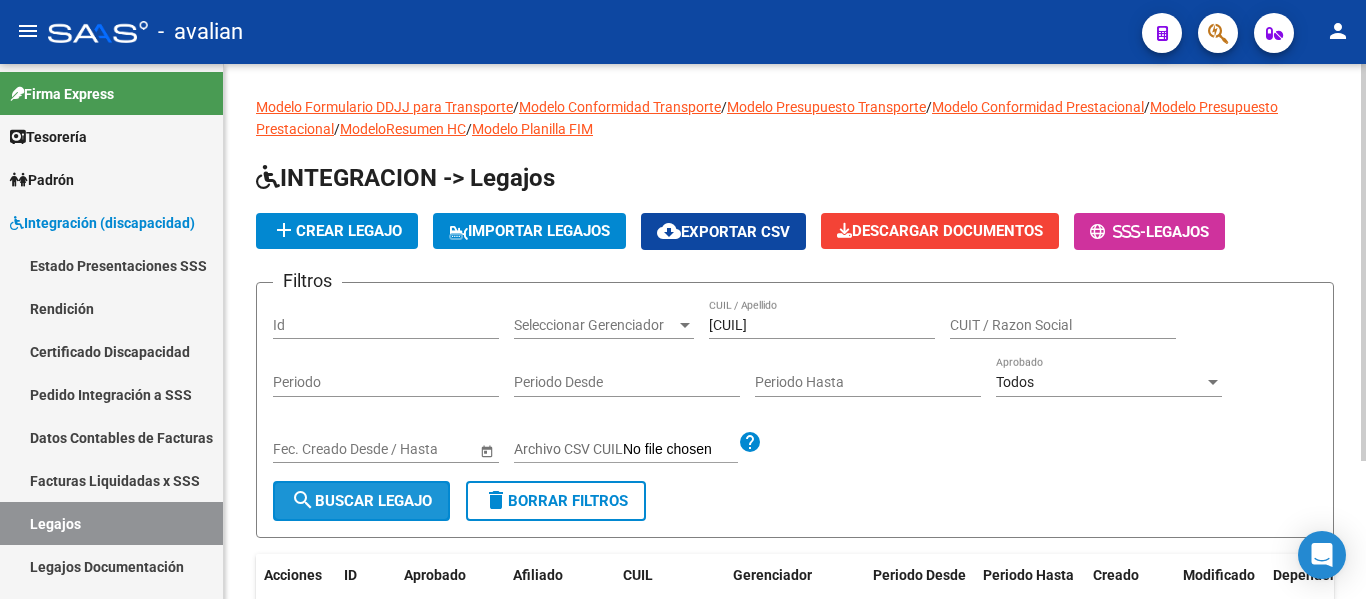 click on "search  Buscar Legajo" 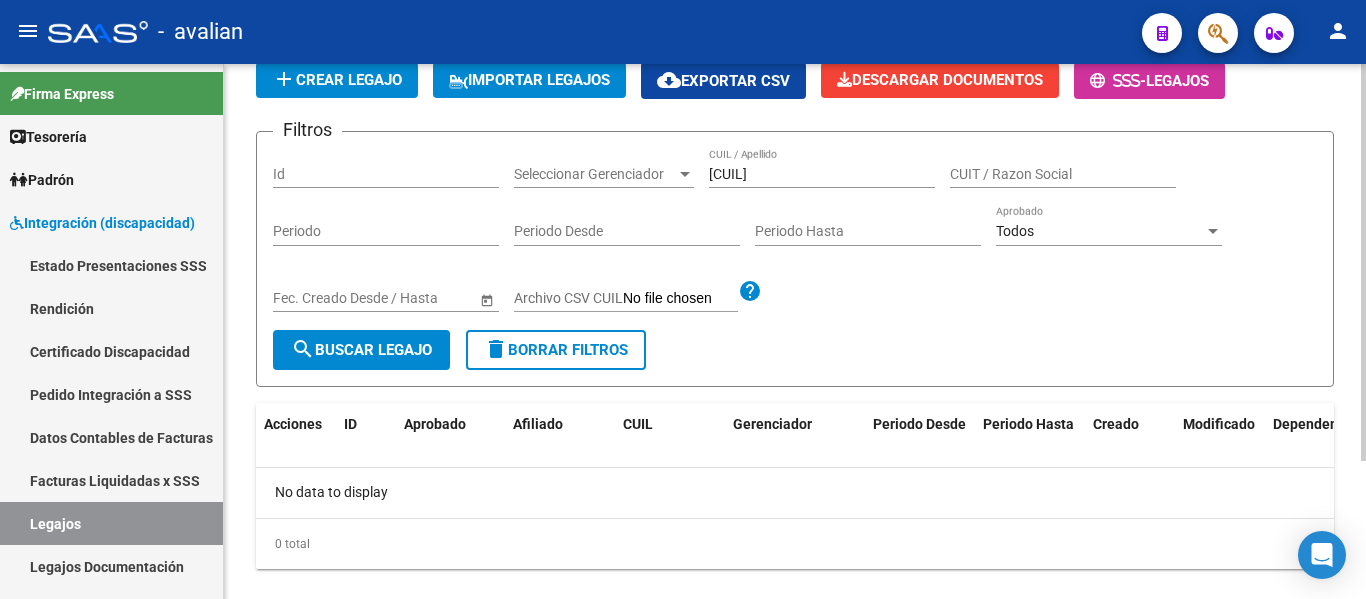 scroll, scrollTop: 186, scrollLeft: 0, axis: vertical 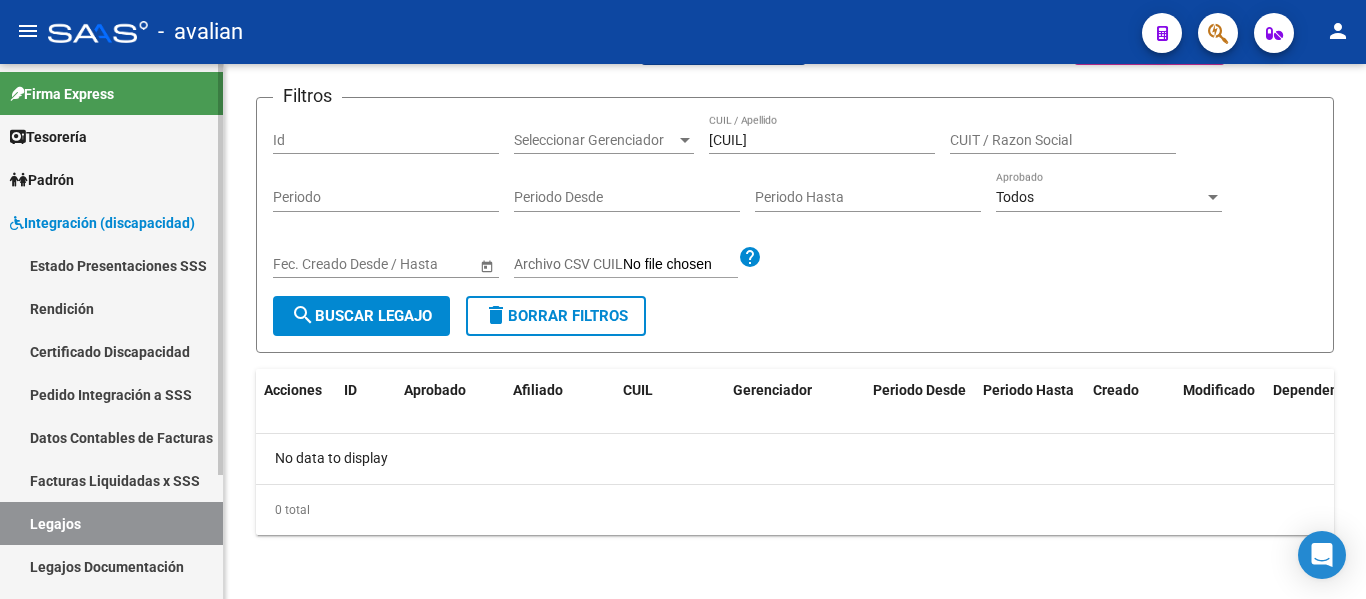 click on "Legajos" at bounding box center (111, 523) 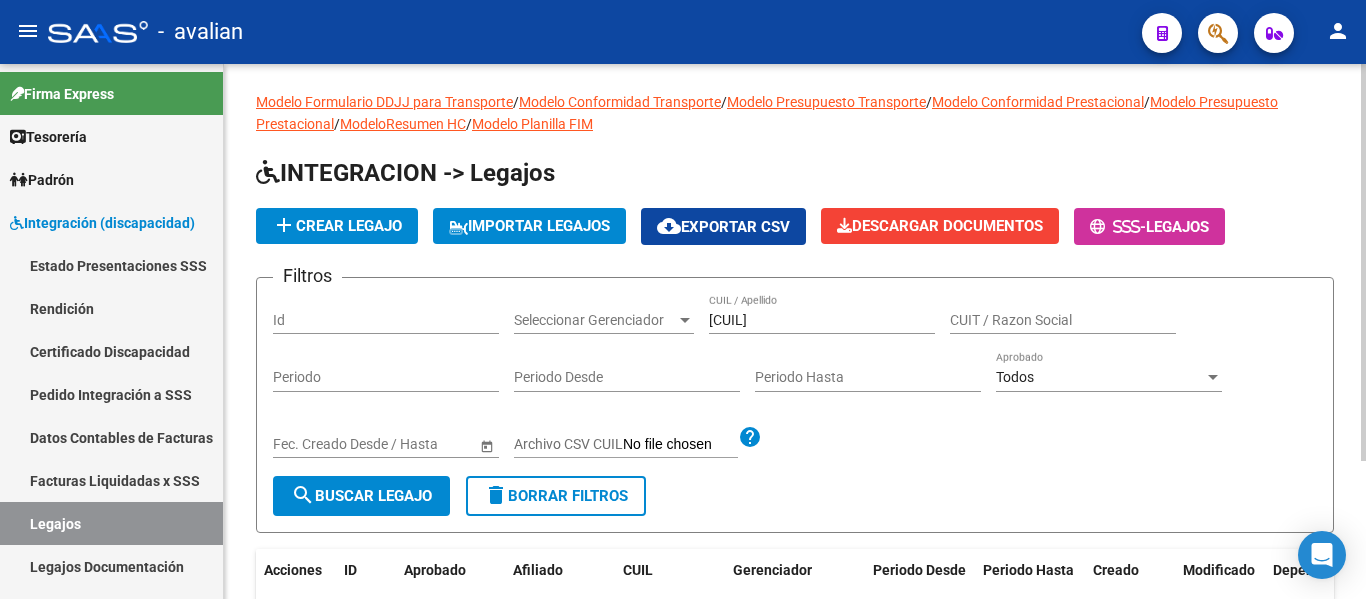 scroll, scrollTop: 0, scrollLeft: 0, axis: both 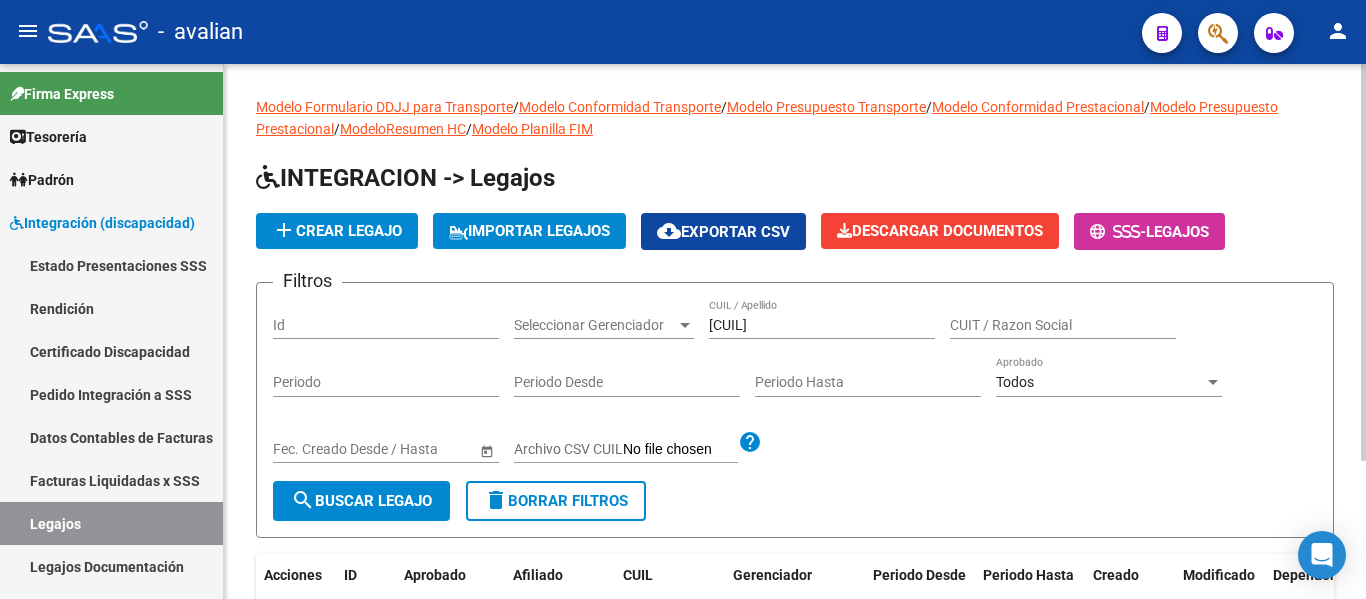 click on "add  Crear Legajo" 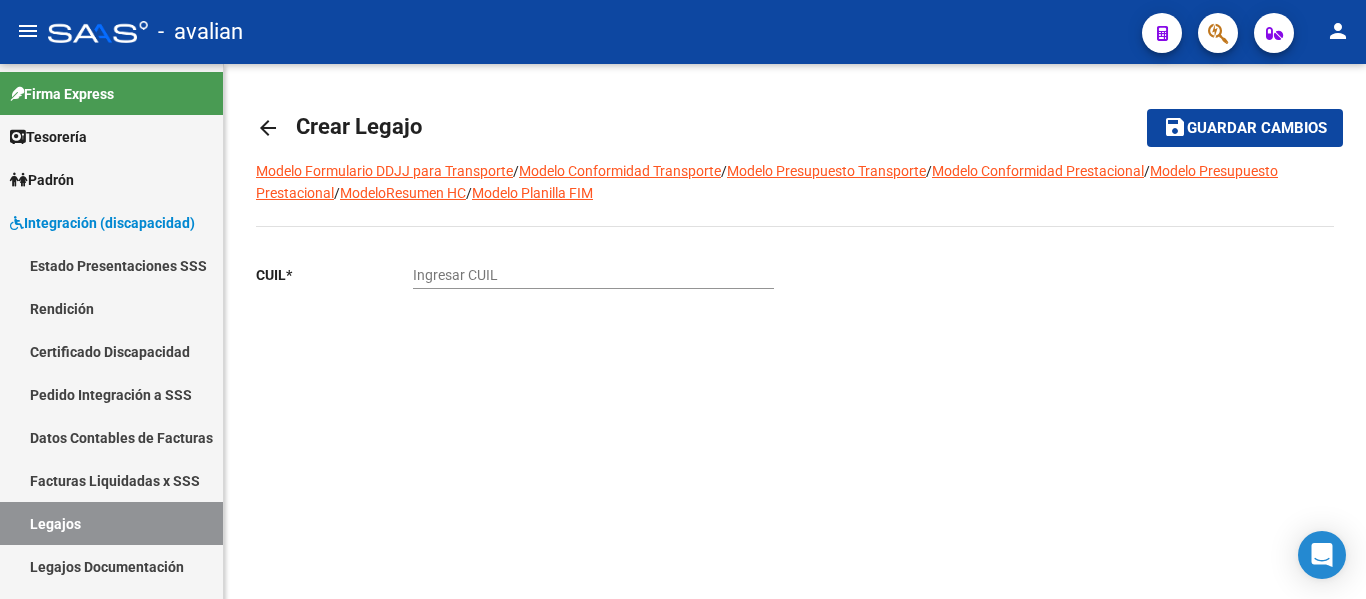 click on "Ingresar CUIL" 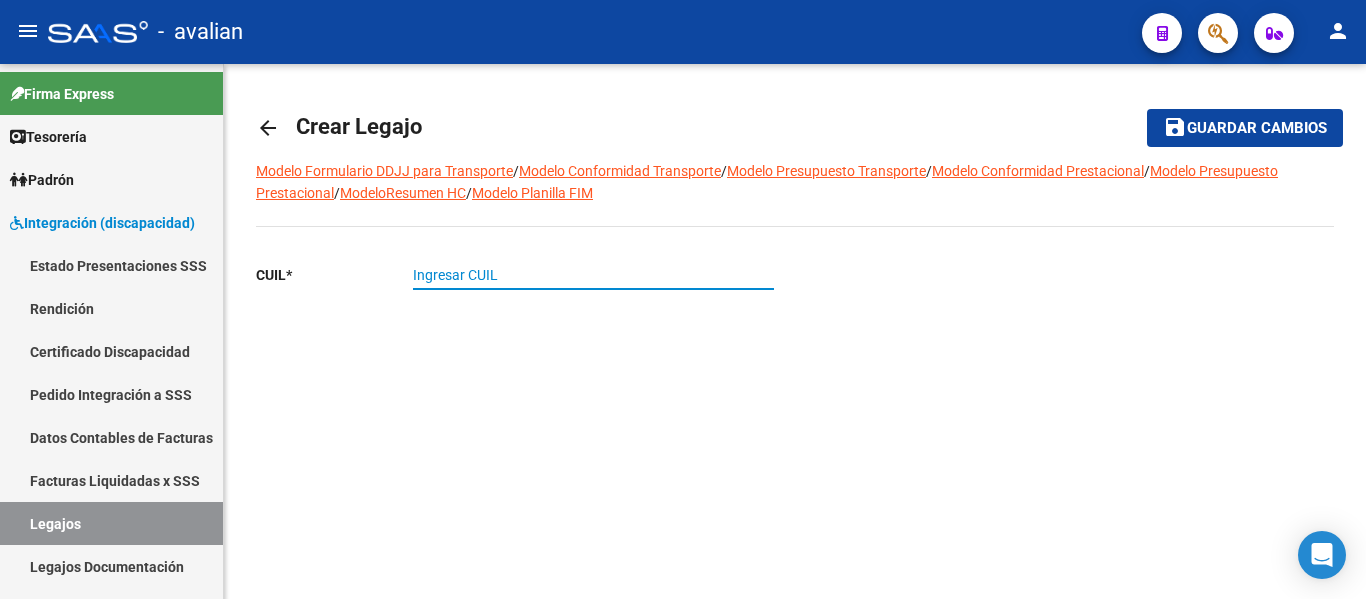 paste on "[CUIL]" 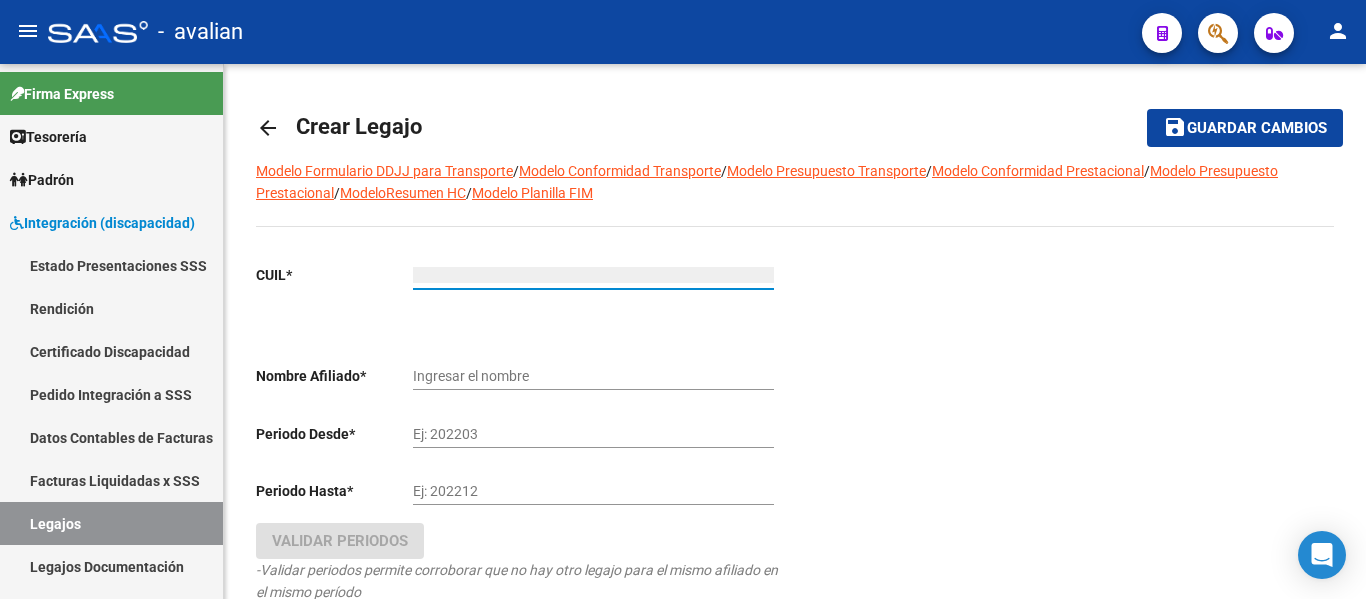 type on "[CUIL]" 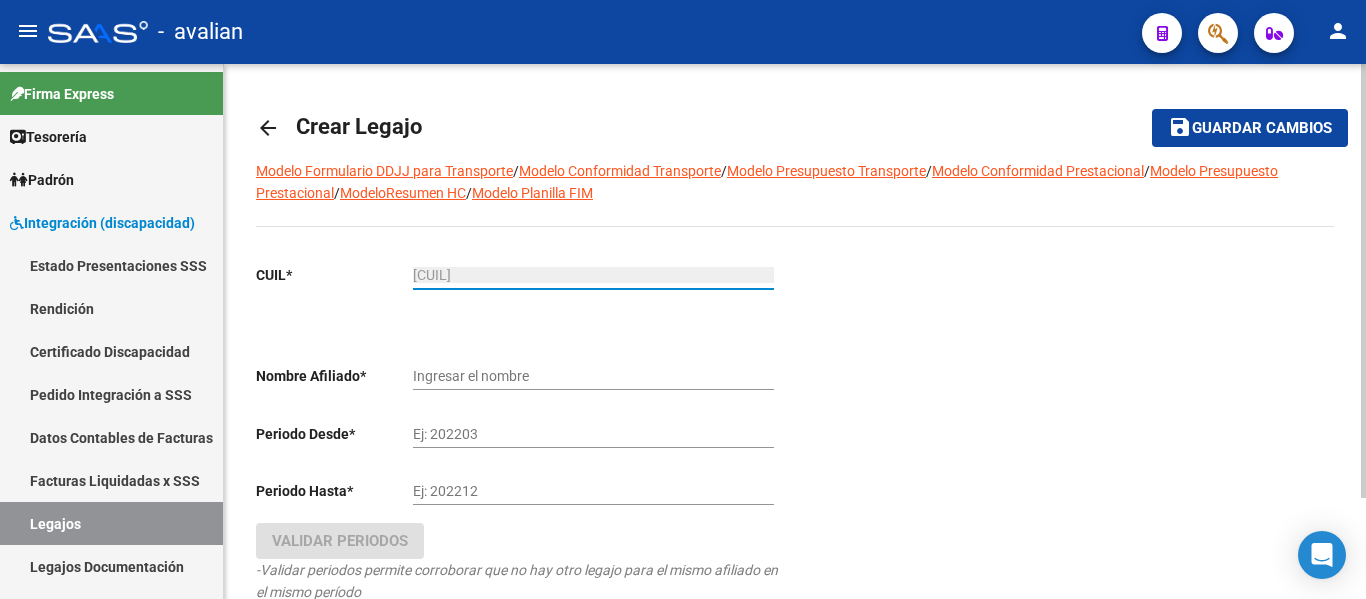 type on "[FIRST] [LAST]" 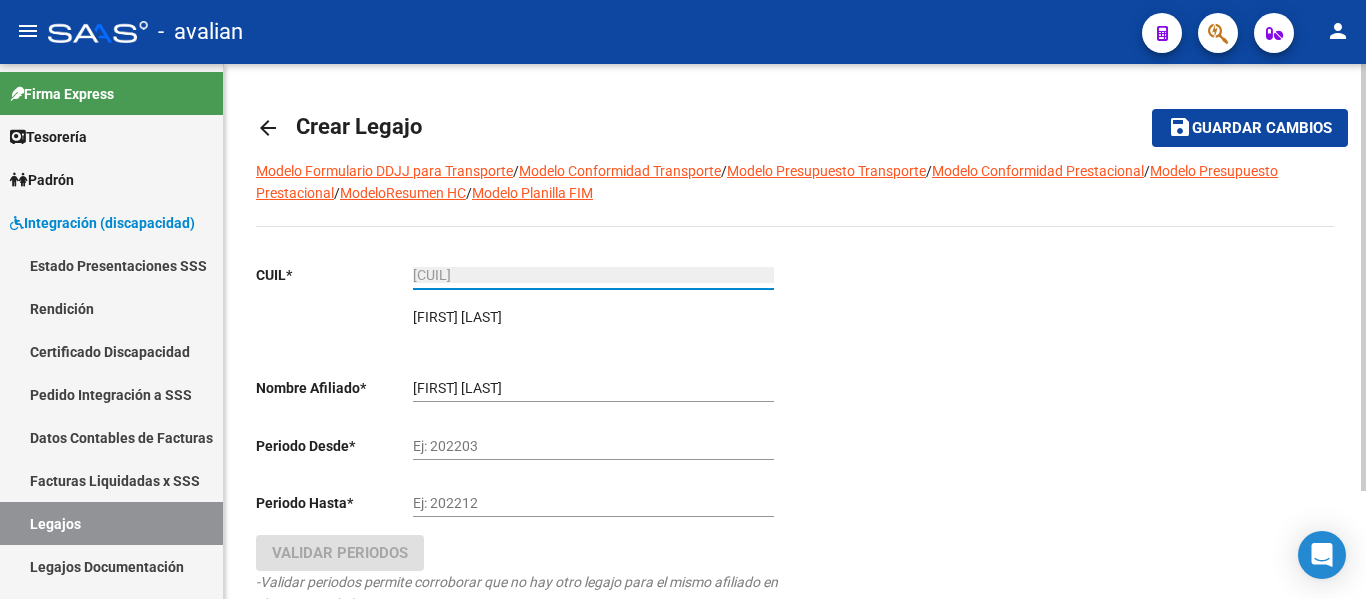 type on "[CUIL]" 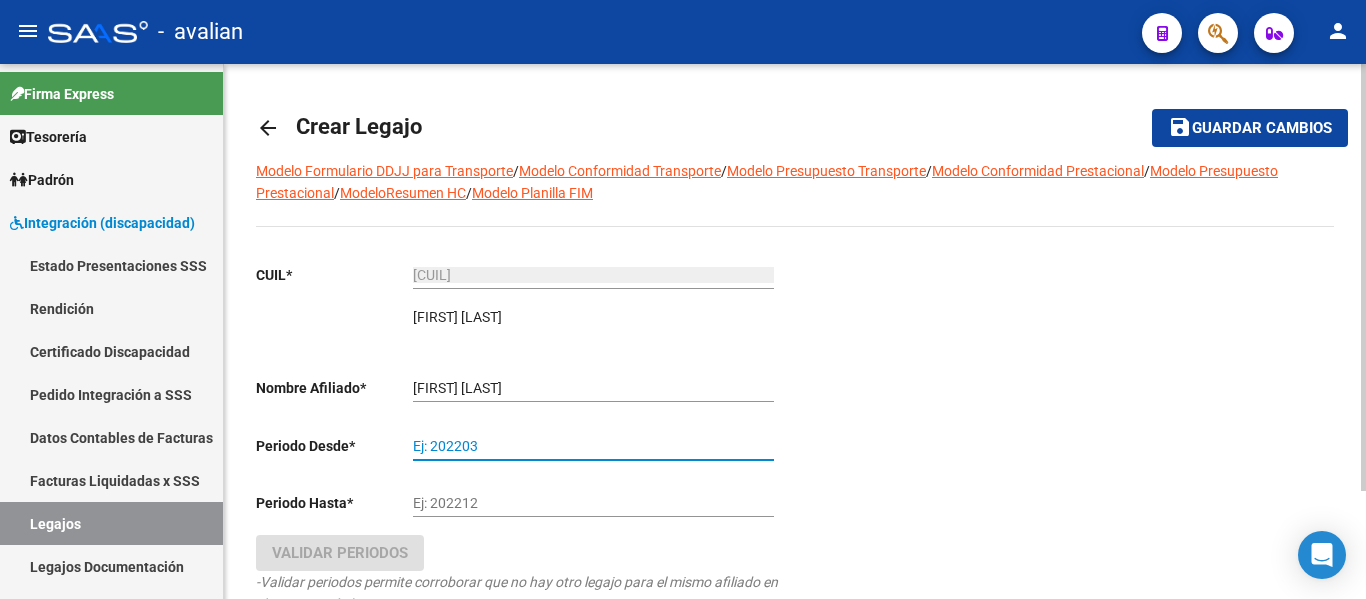 click on "Ej: 202203" at bounding box center (593, 446) 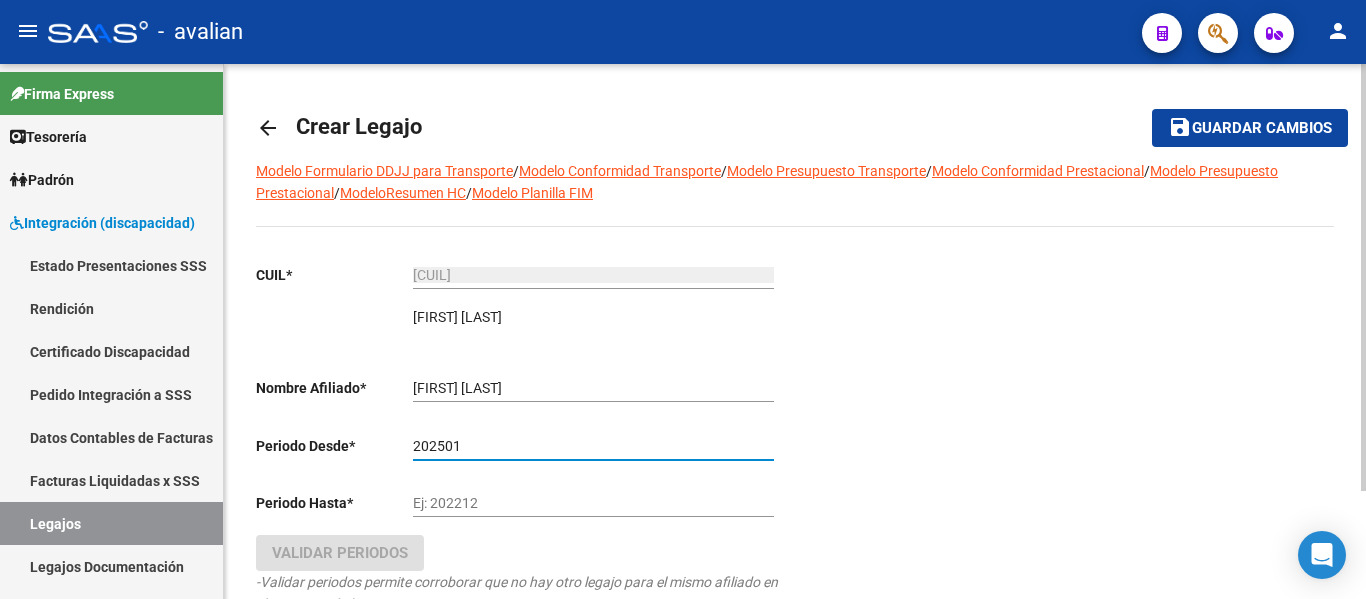 type on "202501" 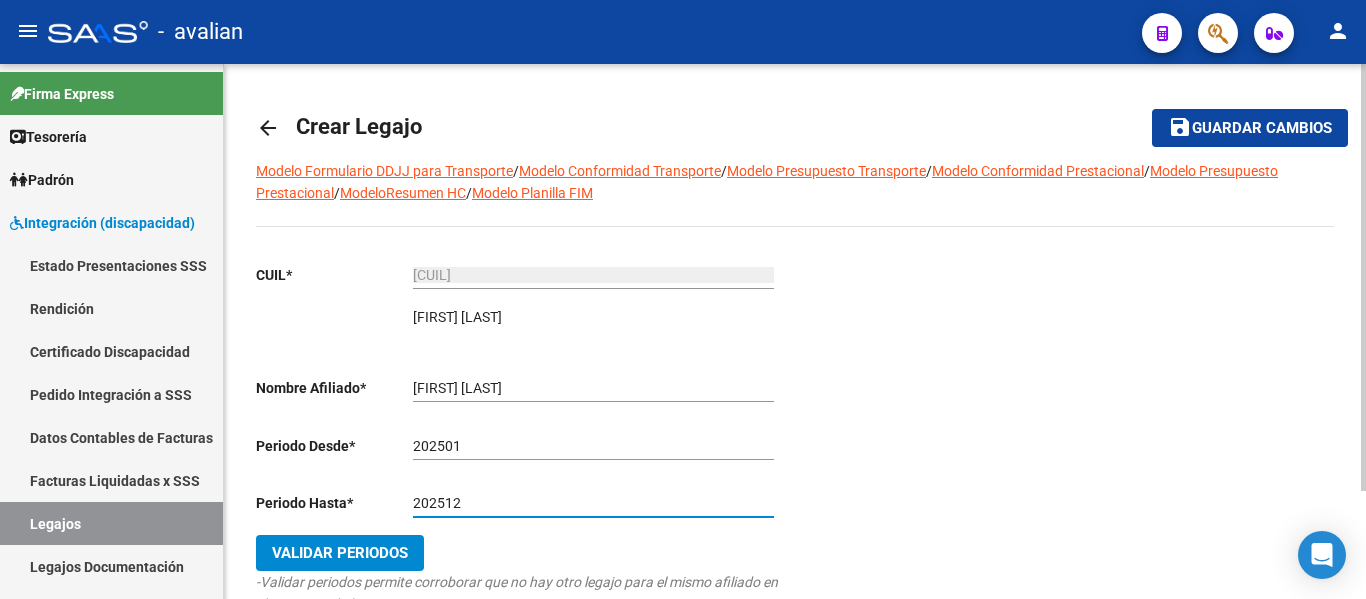 scroll, scrollTop: 100, scrollLeft: 0, axis: vertical 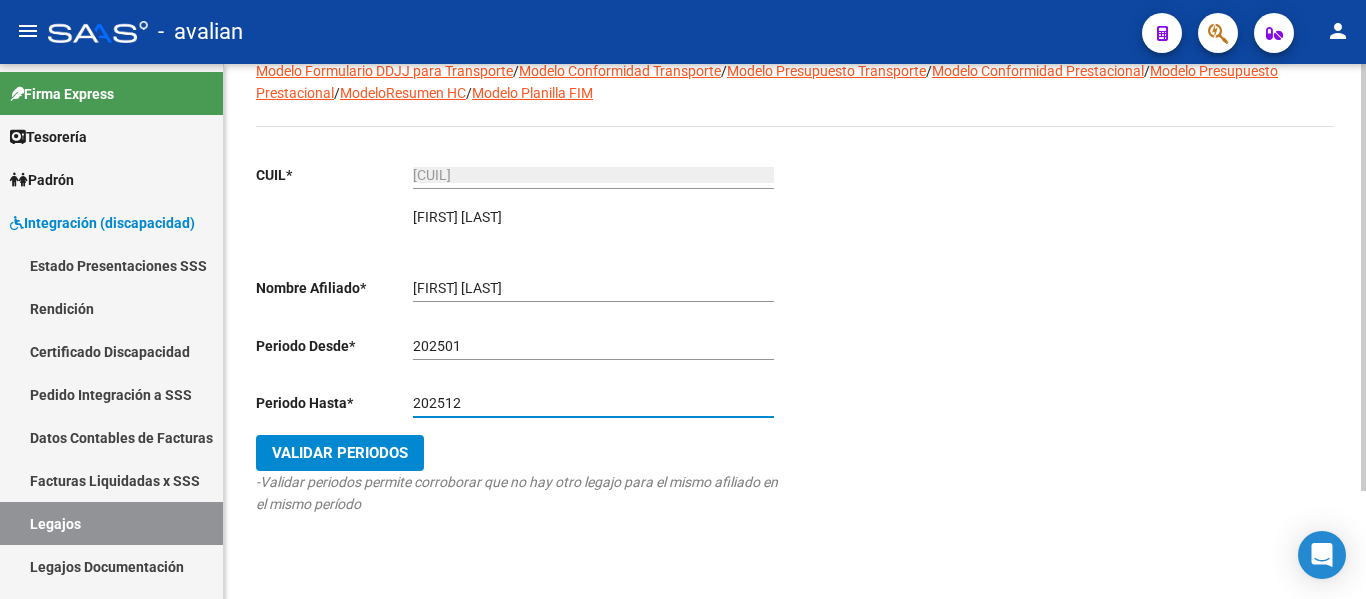 type on "202512" 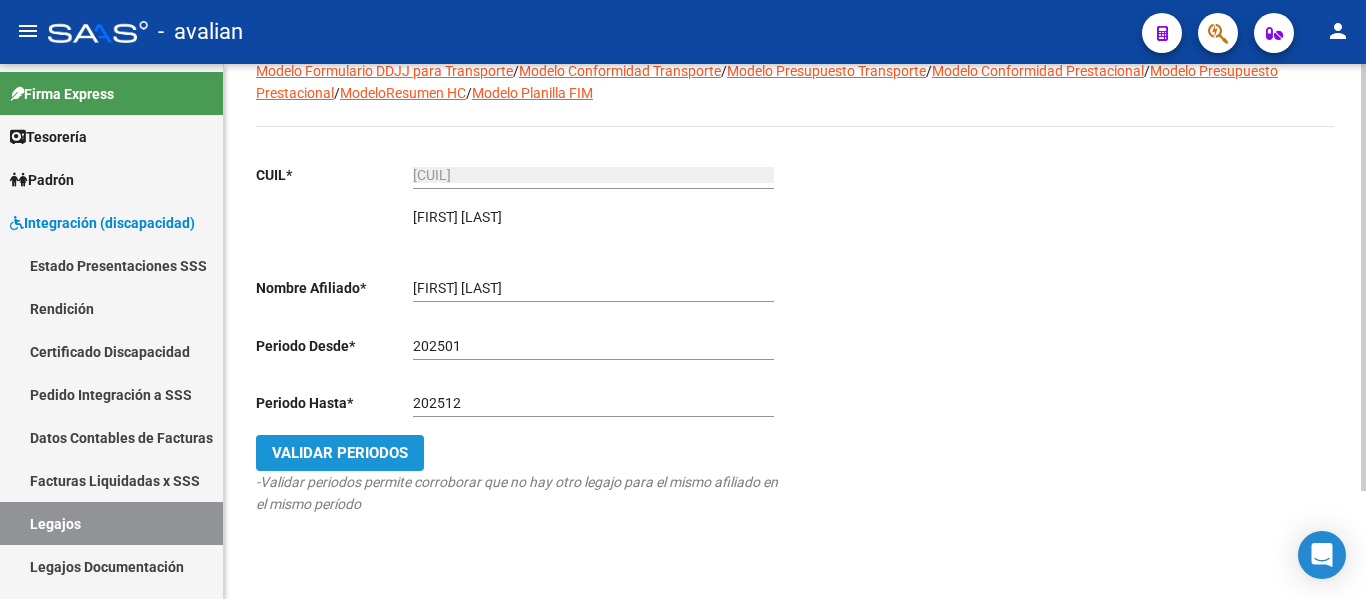 click on "Validar Periodos" 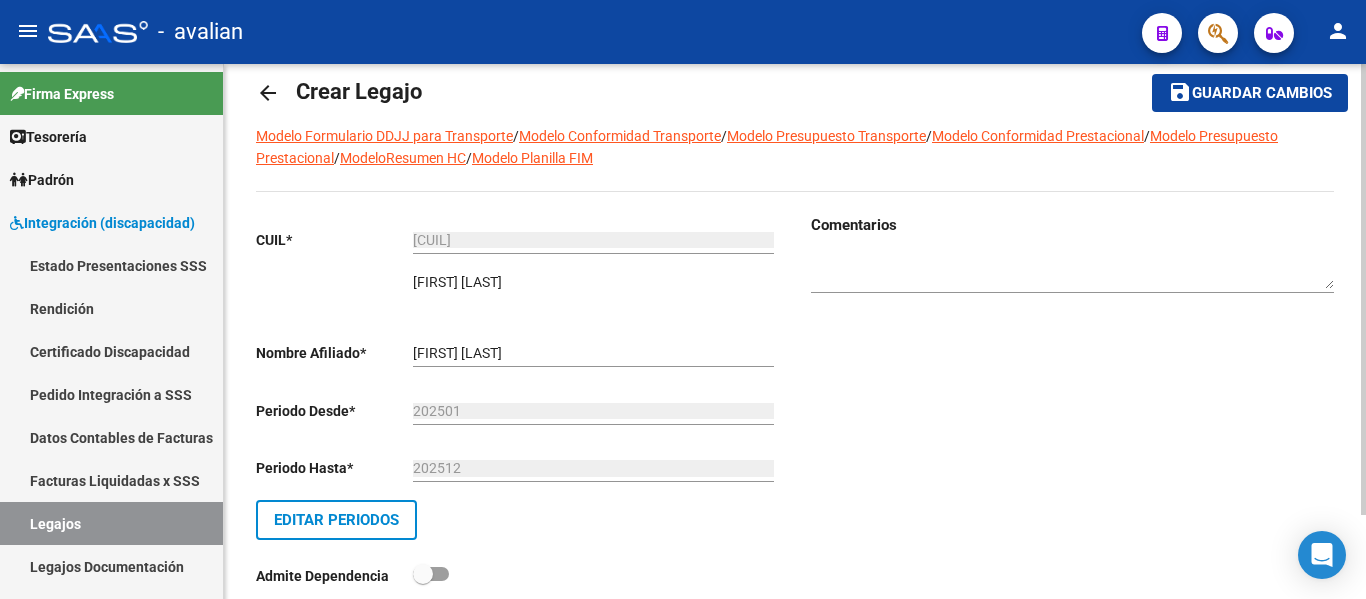 scroll, scrollTop: 0, scrollLeft: 0, axis: both 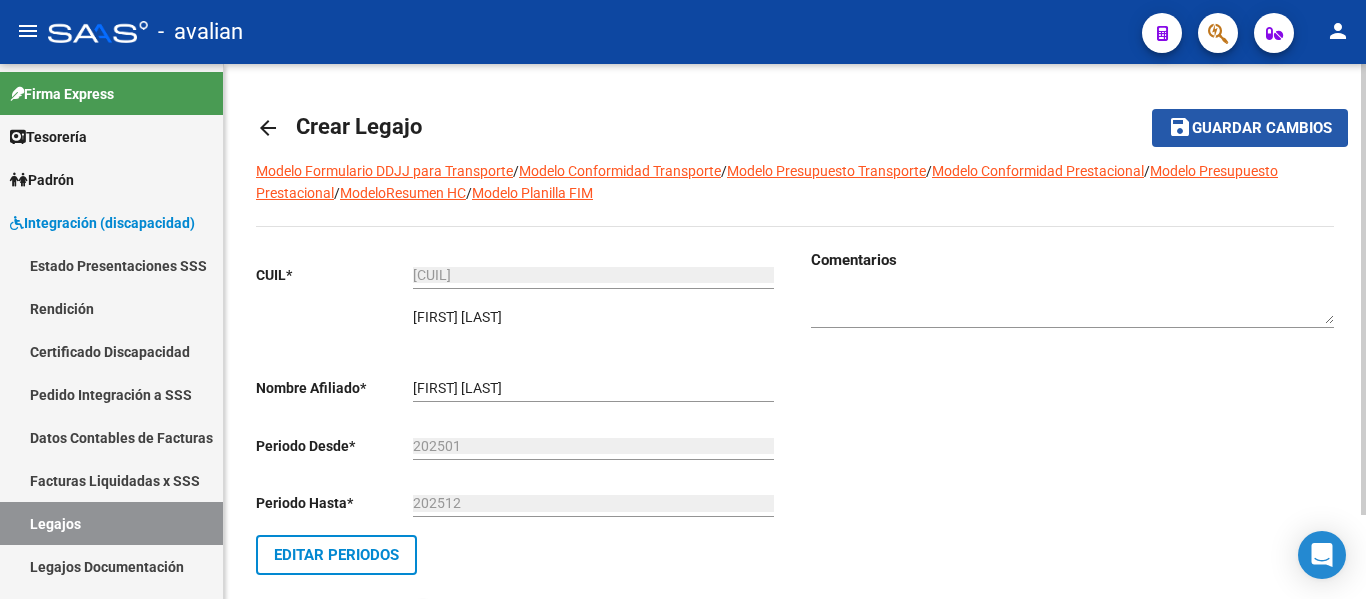 click on "Guardar cambios" 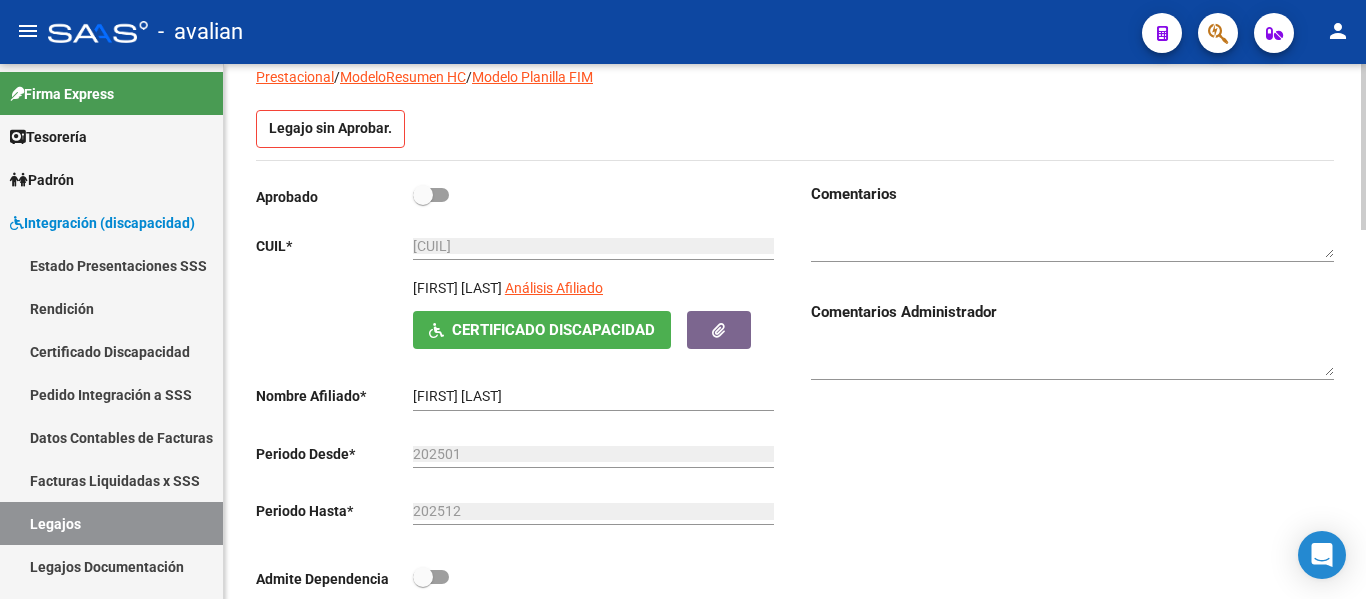 scroll, scrollTop: 100, scrollLeft: 0, axis: vertical 